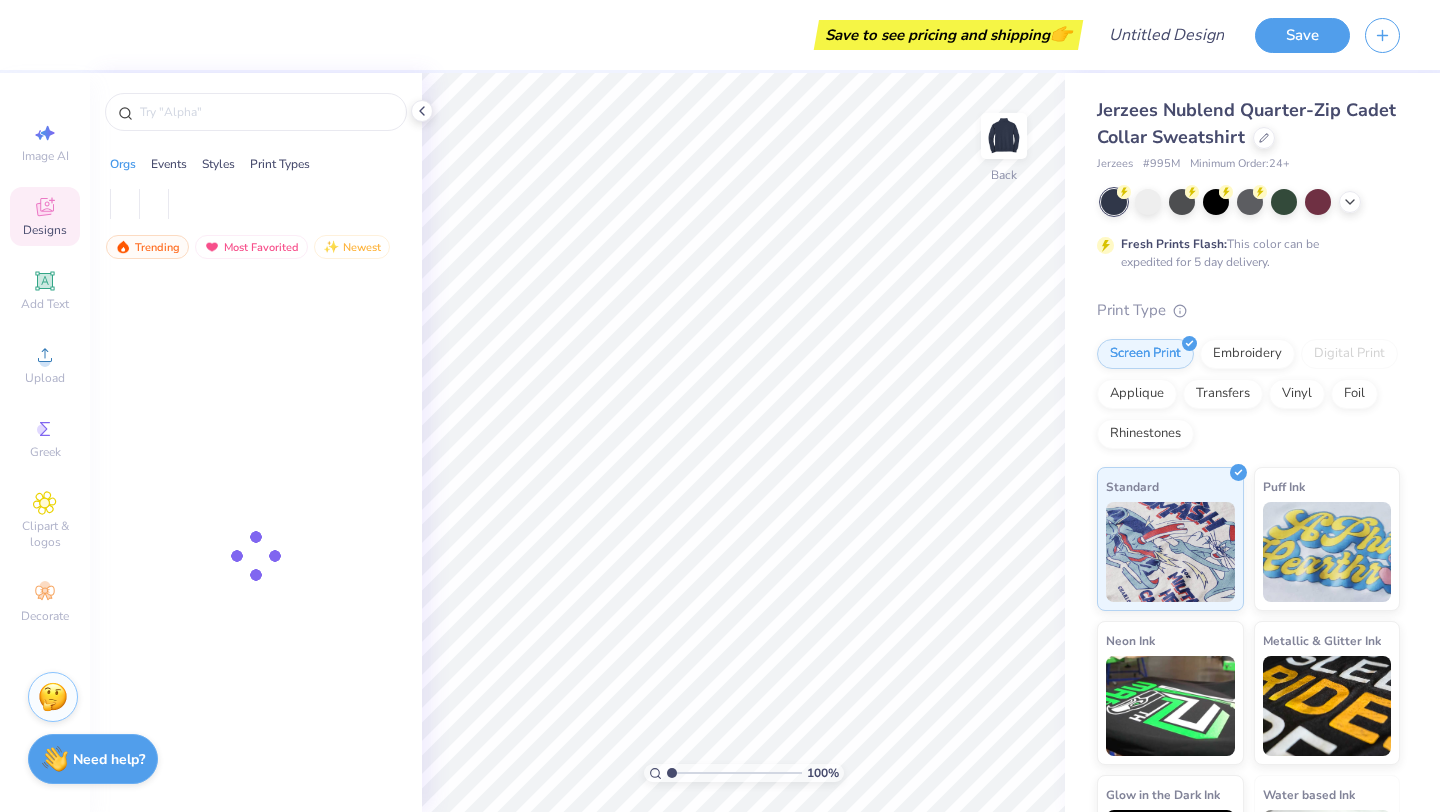 scroll, scrollTop: 0, scrollLeft: 0, axis: both 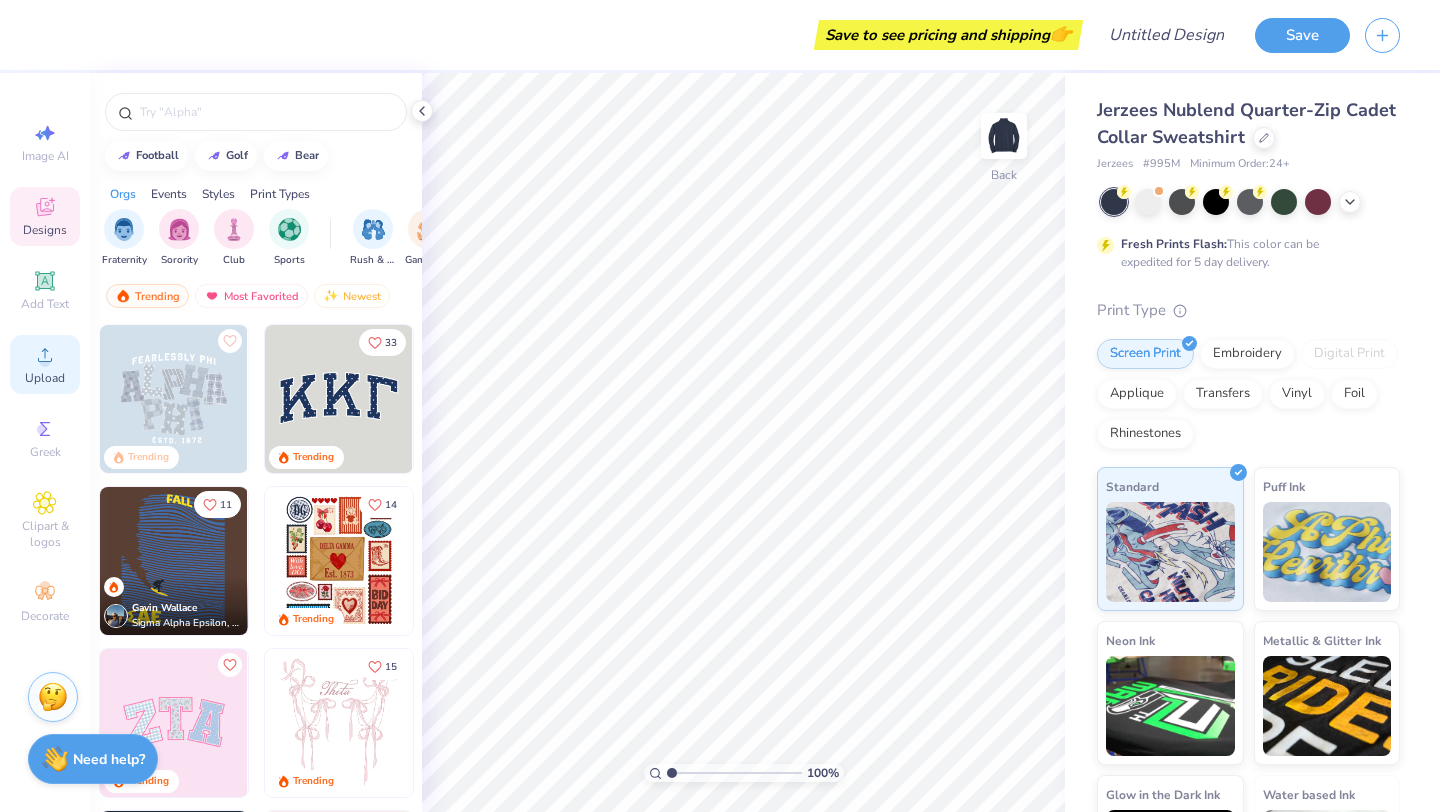 click on "Upload" at bounding box center [45, 378] 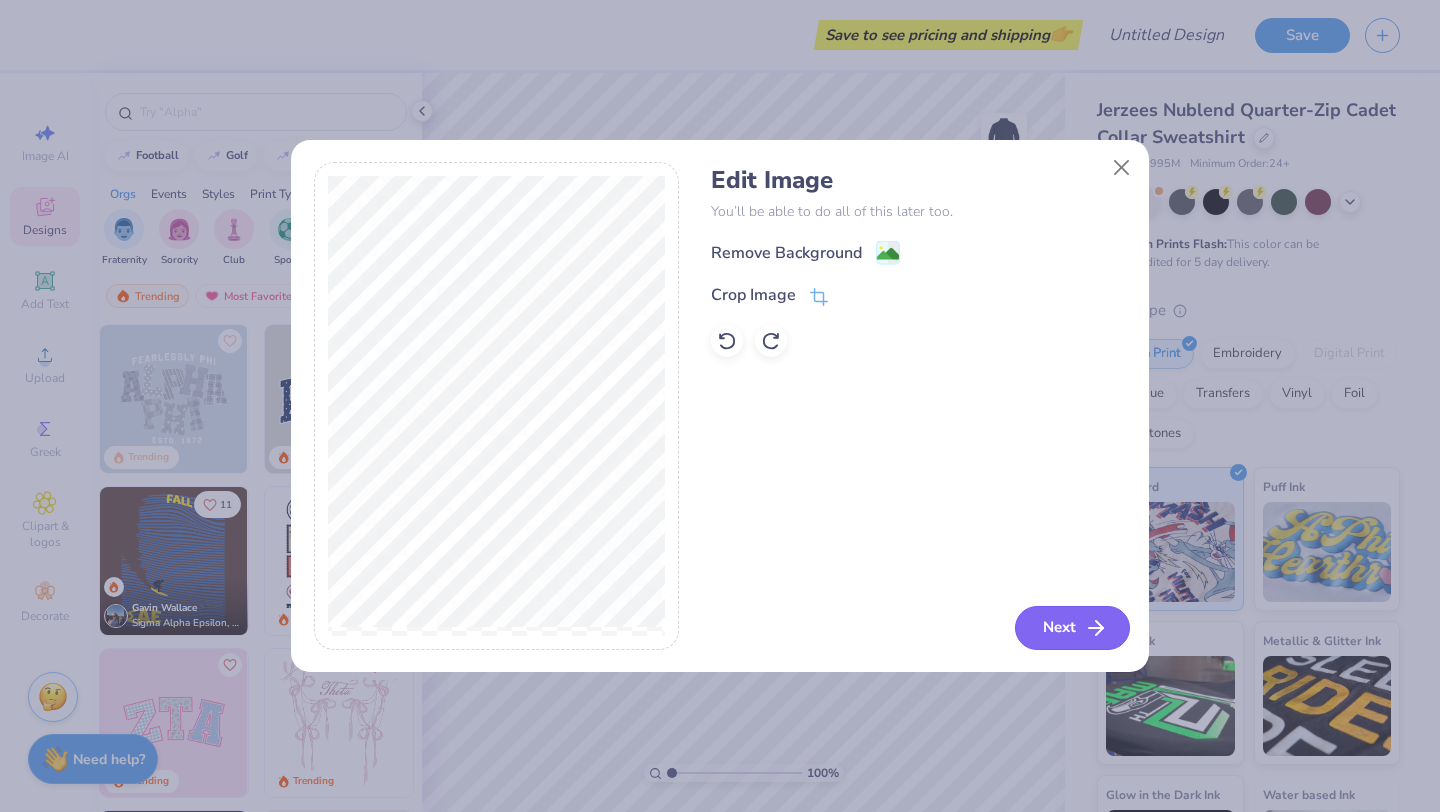 click on "Next" at bounding box center (1072, 628) 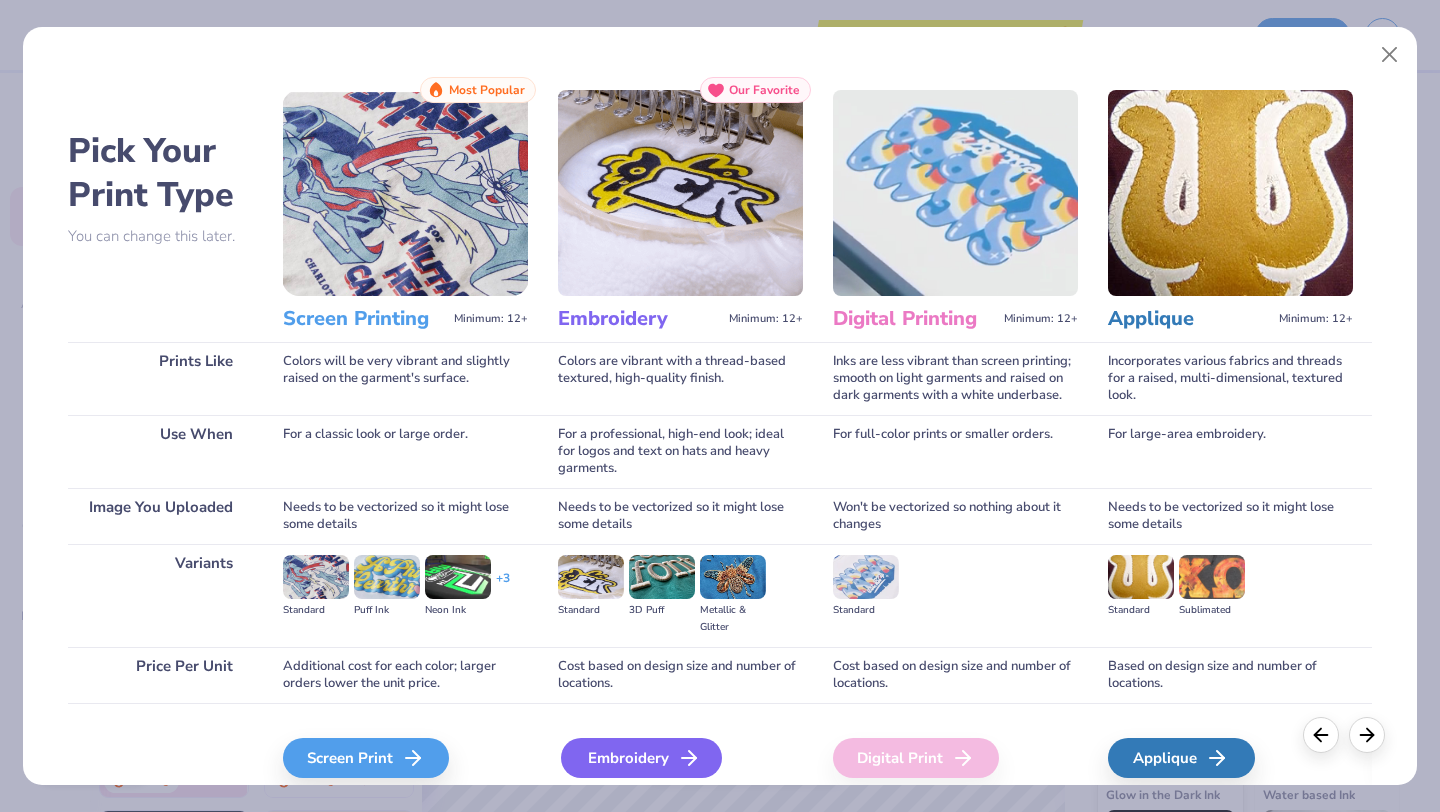 click on "Embroidery" at bounding box center [641, 758] 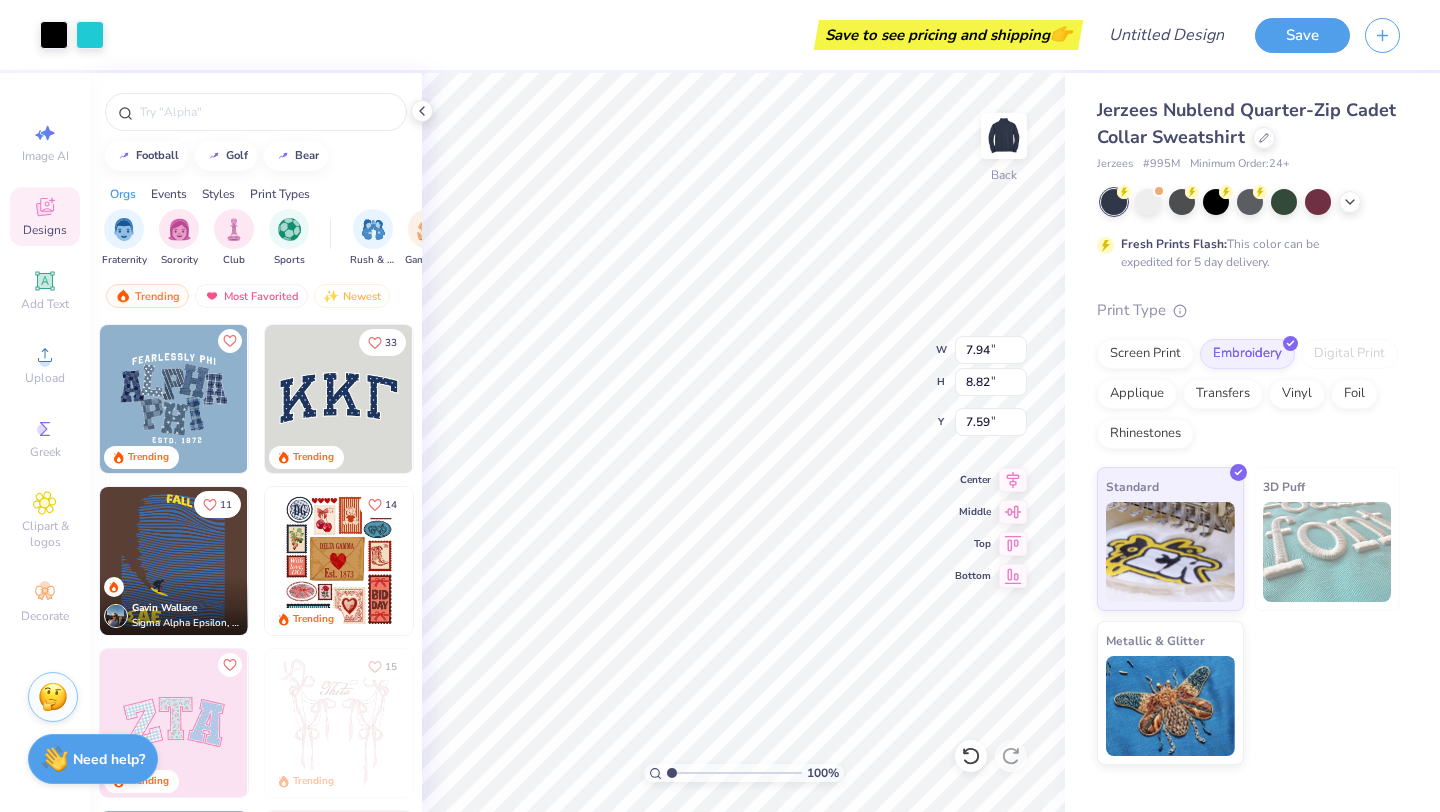 type on "2.38" 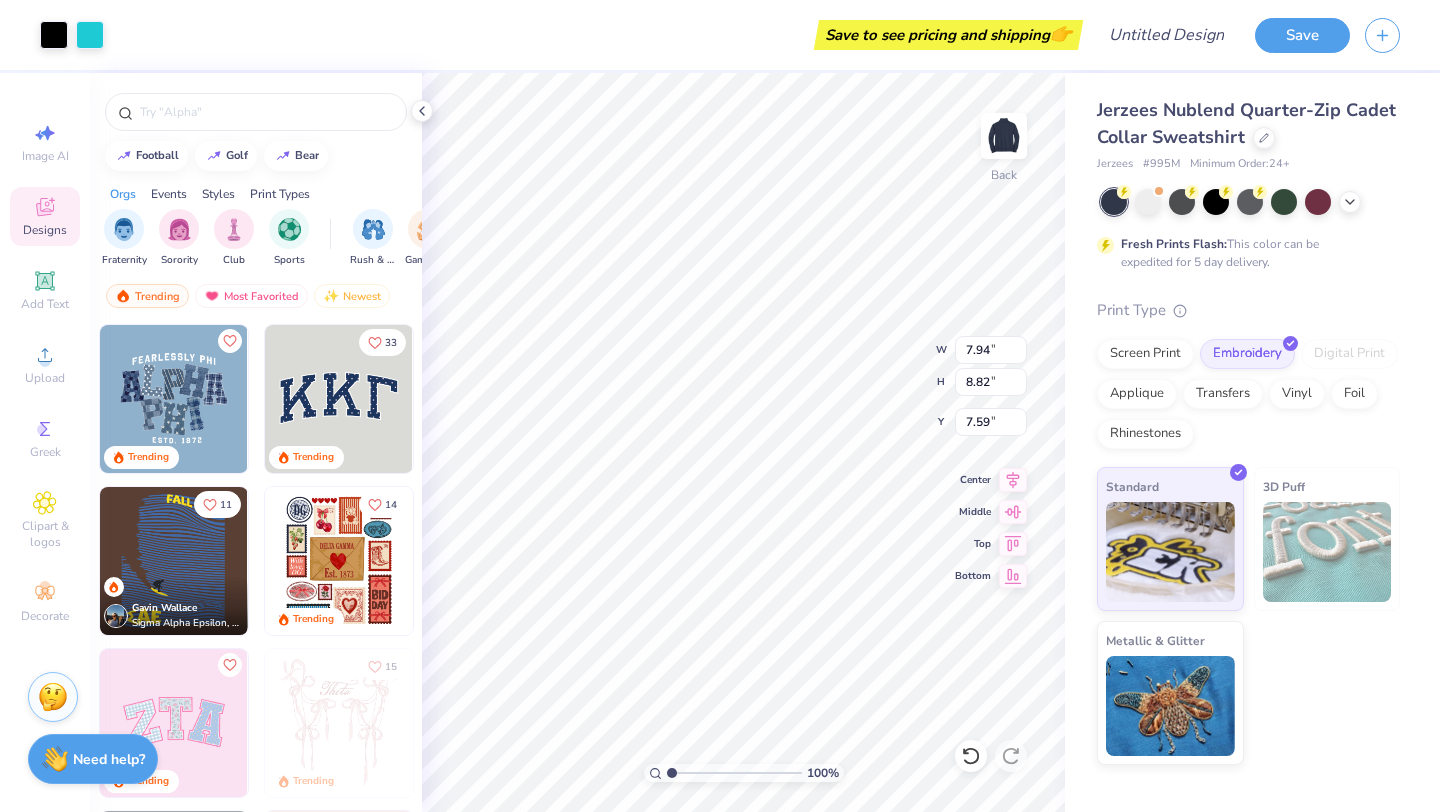 type on "2.65" 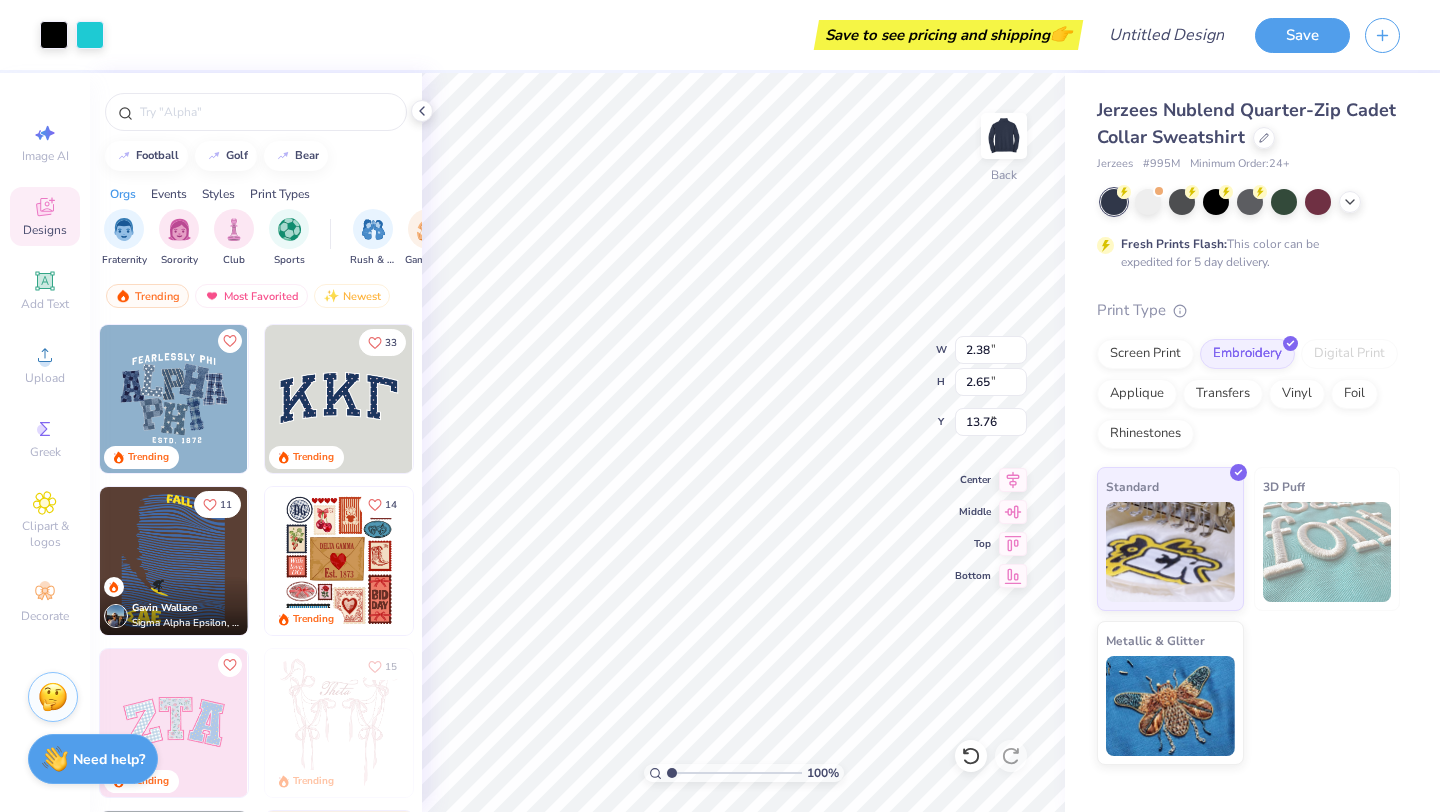 type on "1.99" 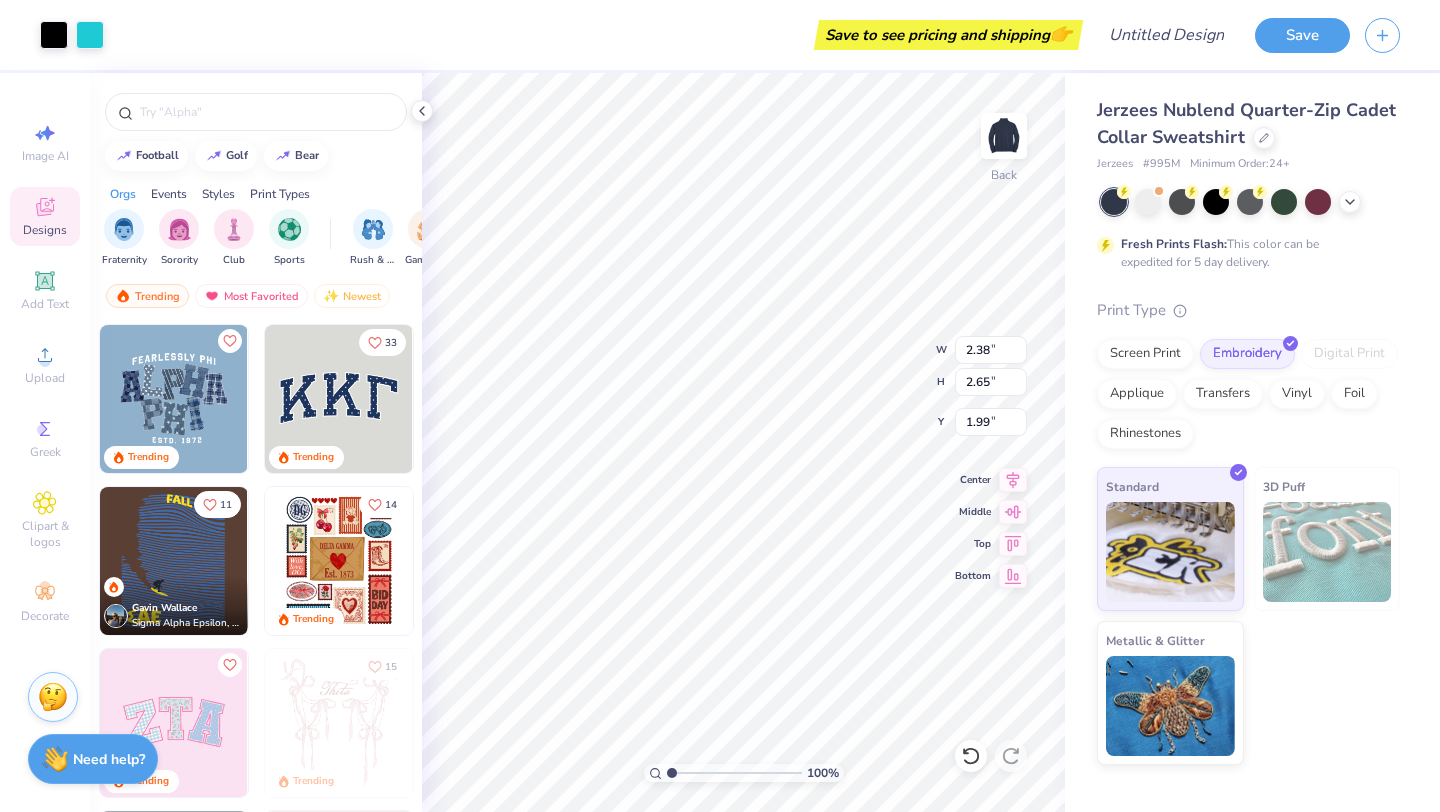 type on "3.19" 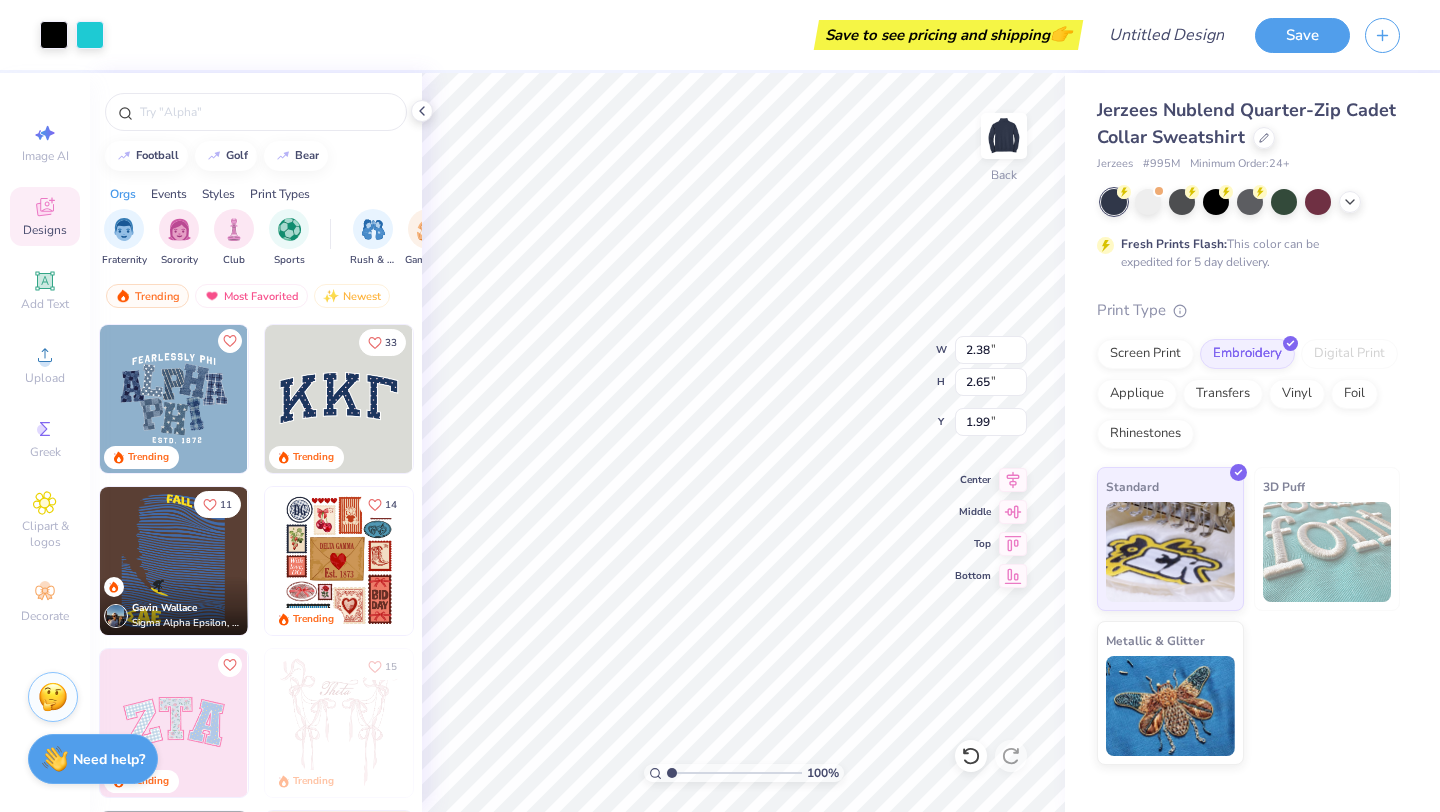 type on "3.54" 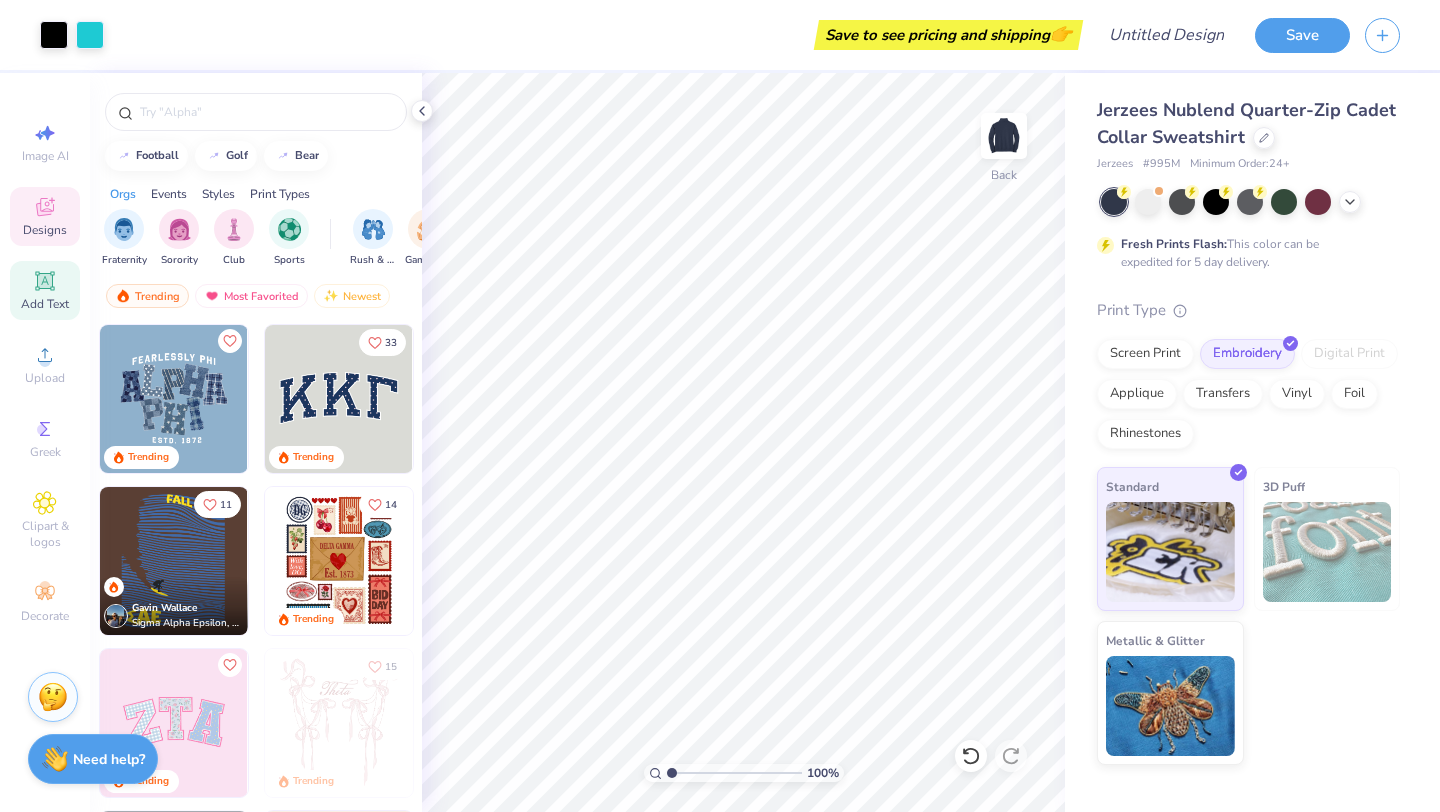 click on "Add Text" at bounding box center (45, 290) 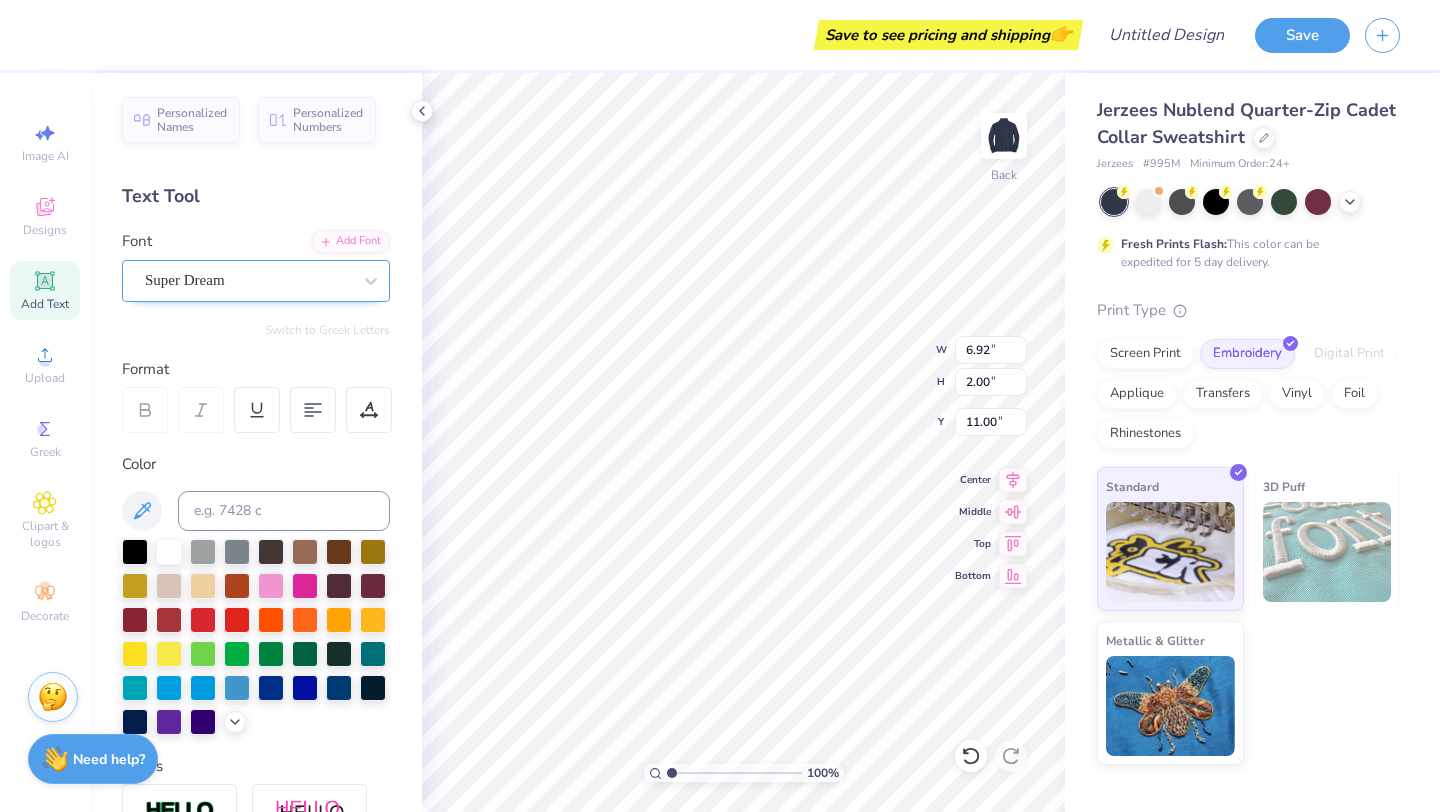 scroll, scrollTop: 0, scrollLeft: 0, axis: both 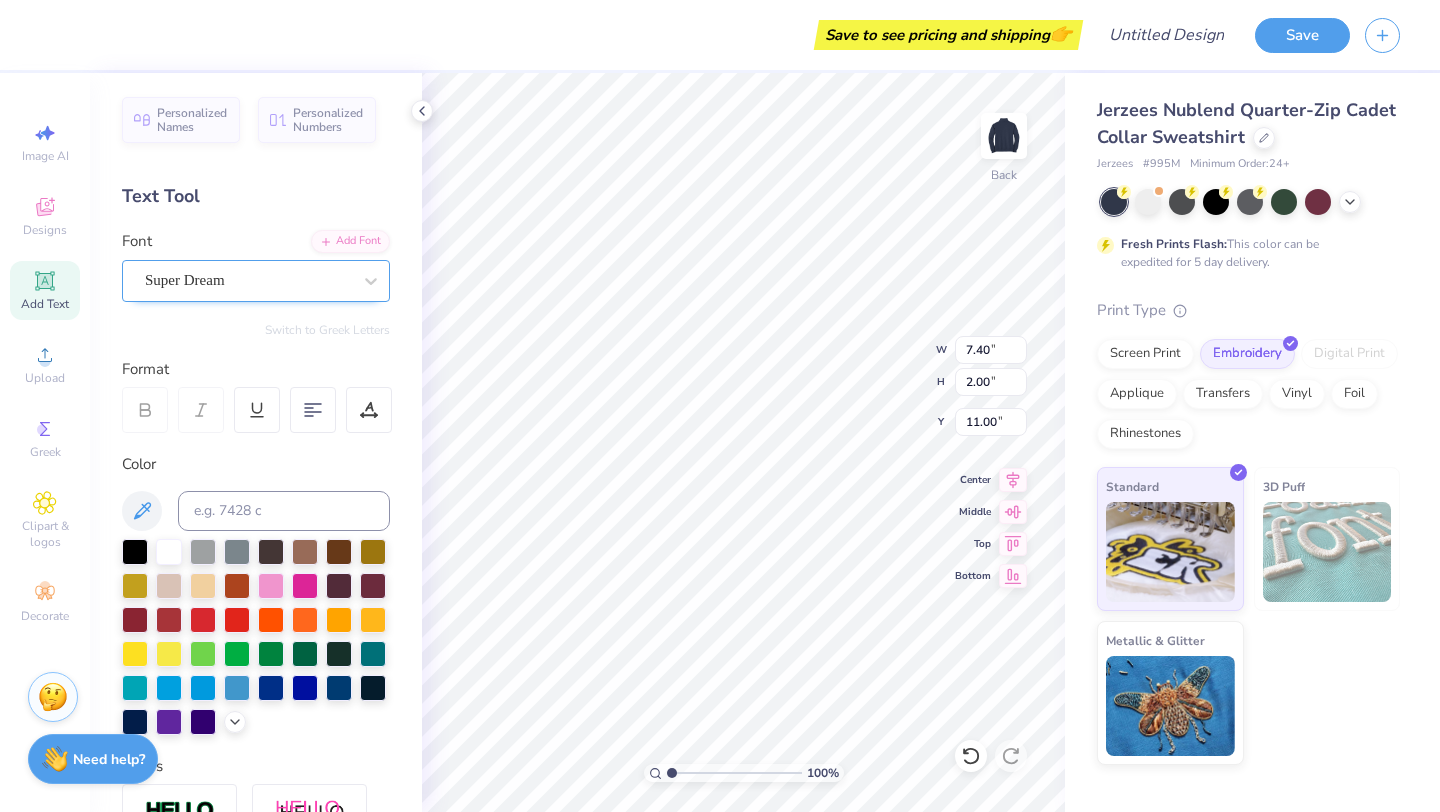 type on "4.29" 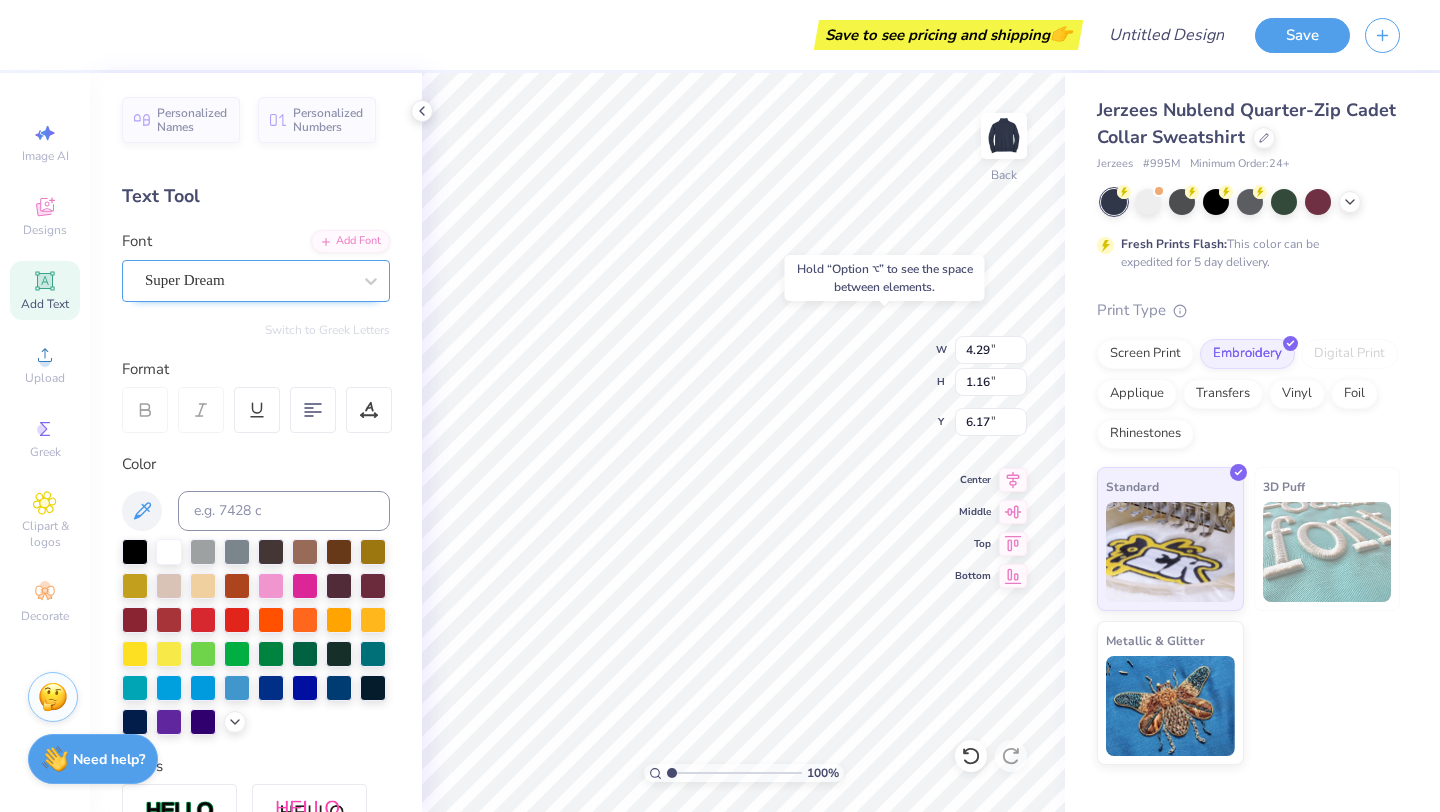 type on "6.17" 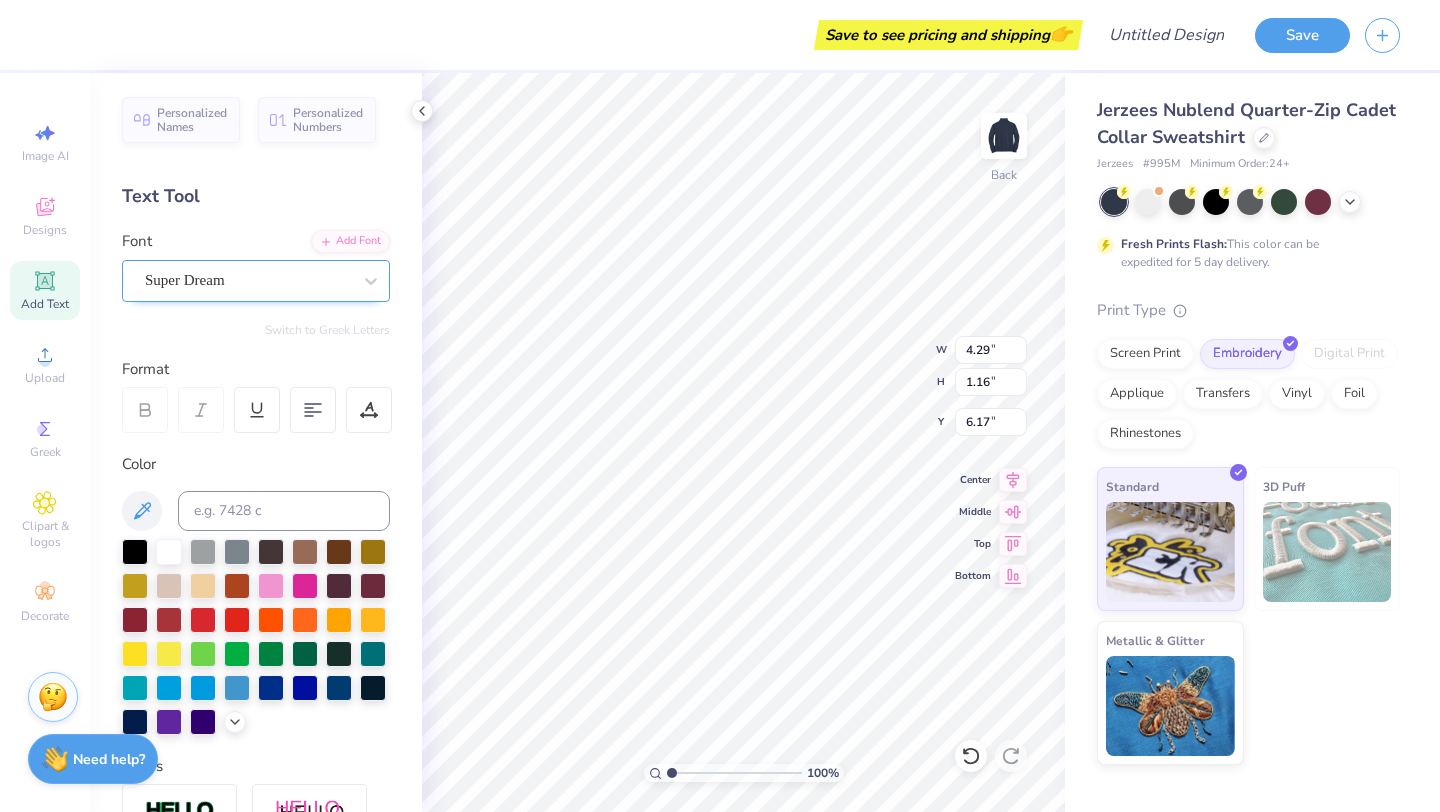 type on "3.10" 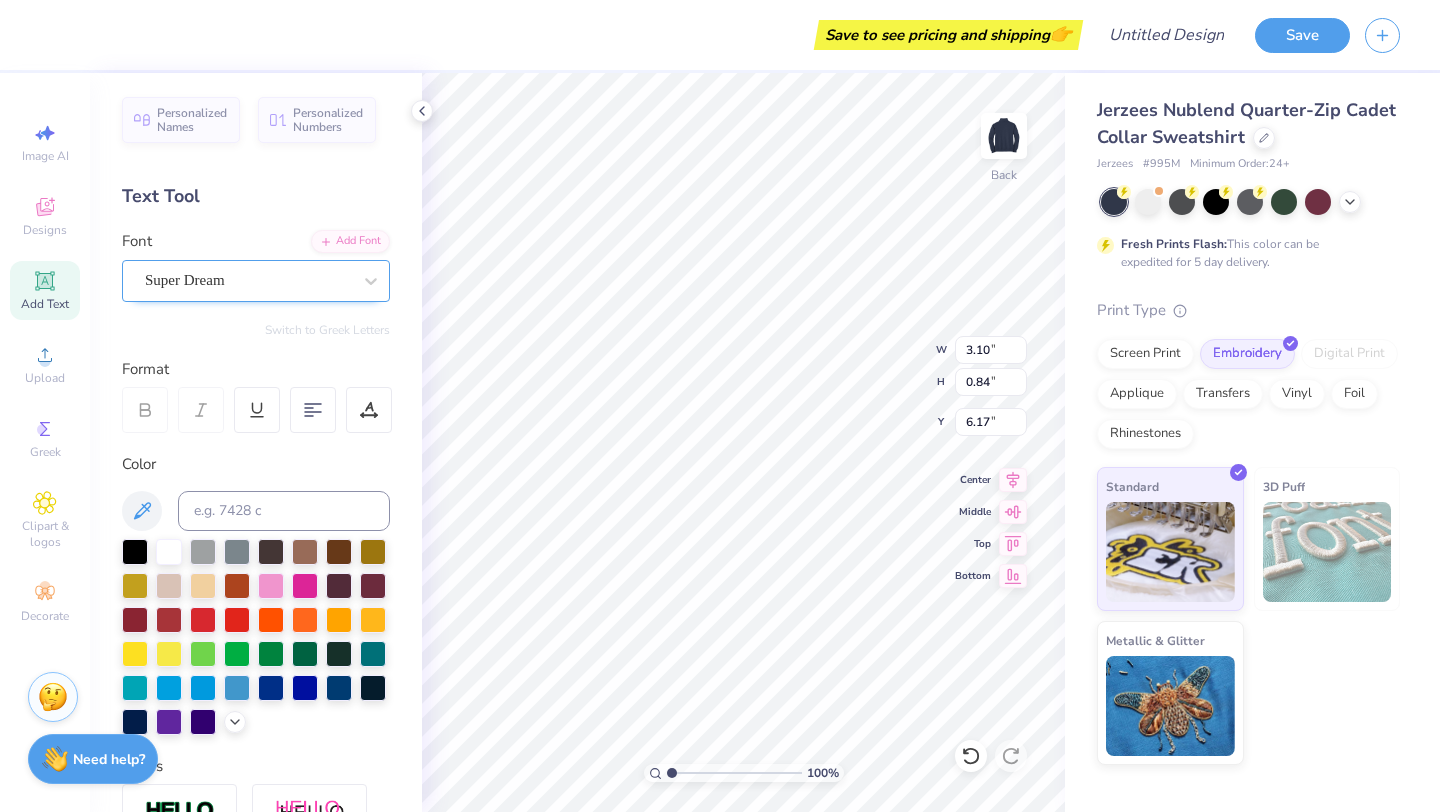 type on "6.18" 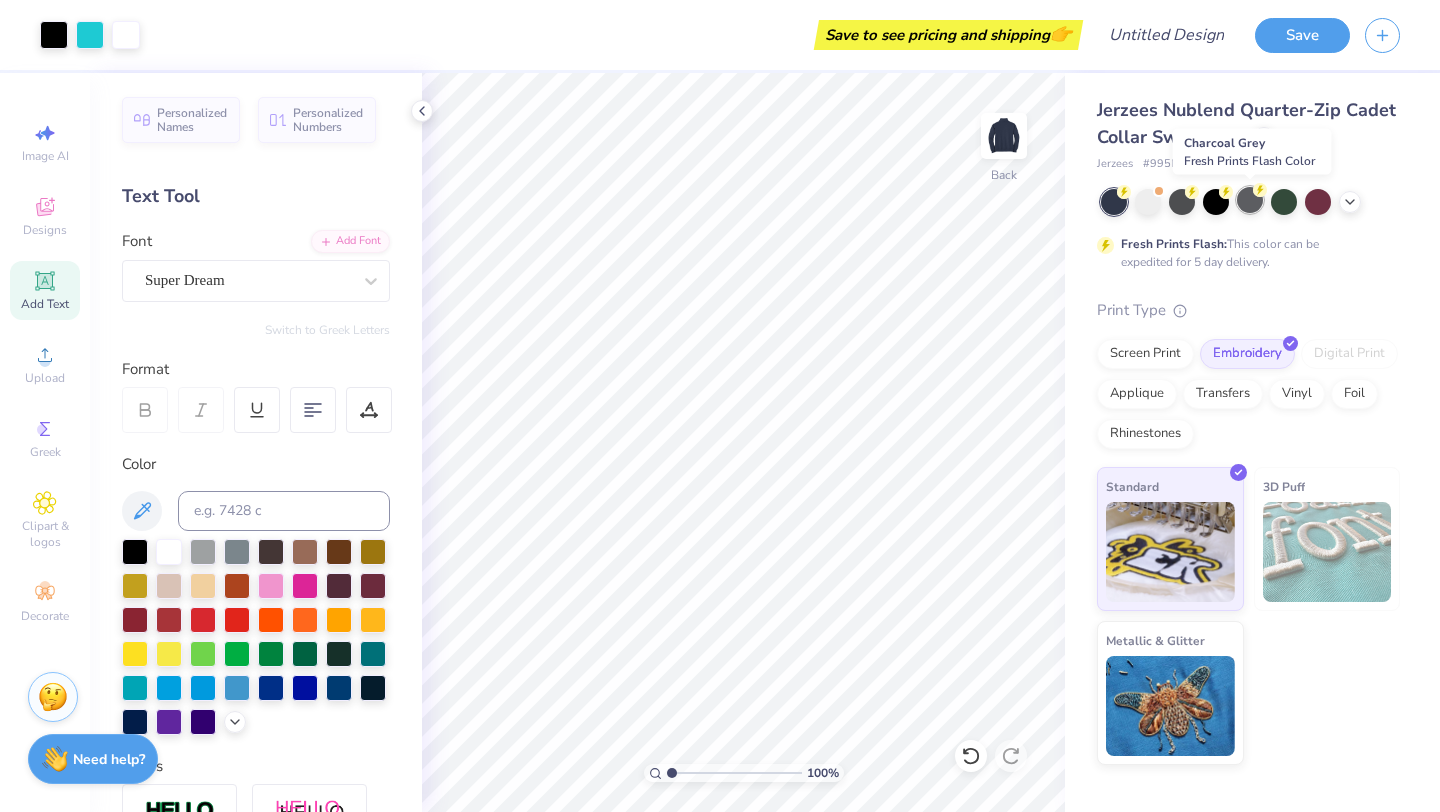 click at bounding box center [1250, 200] 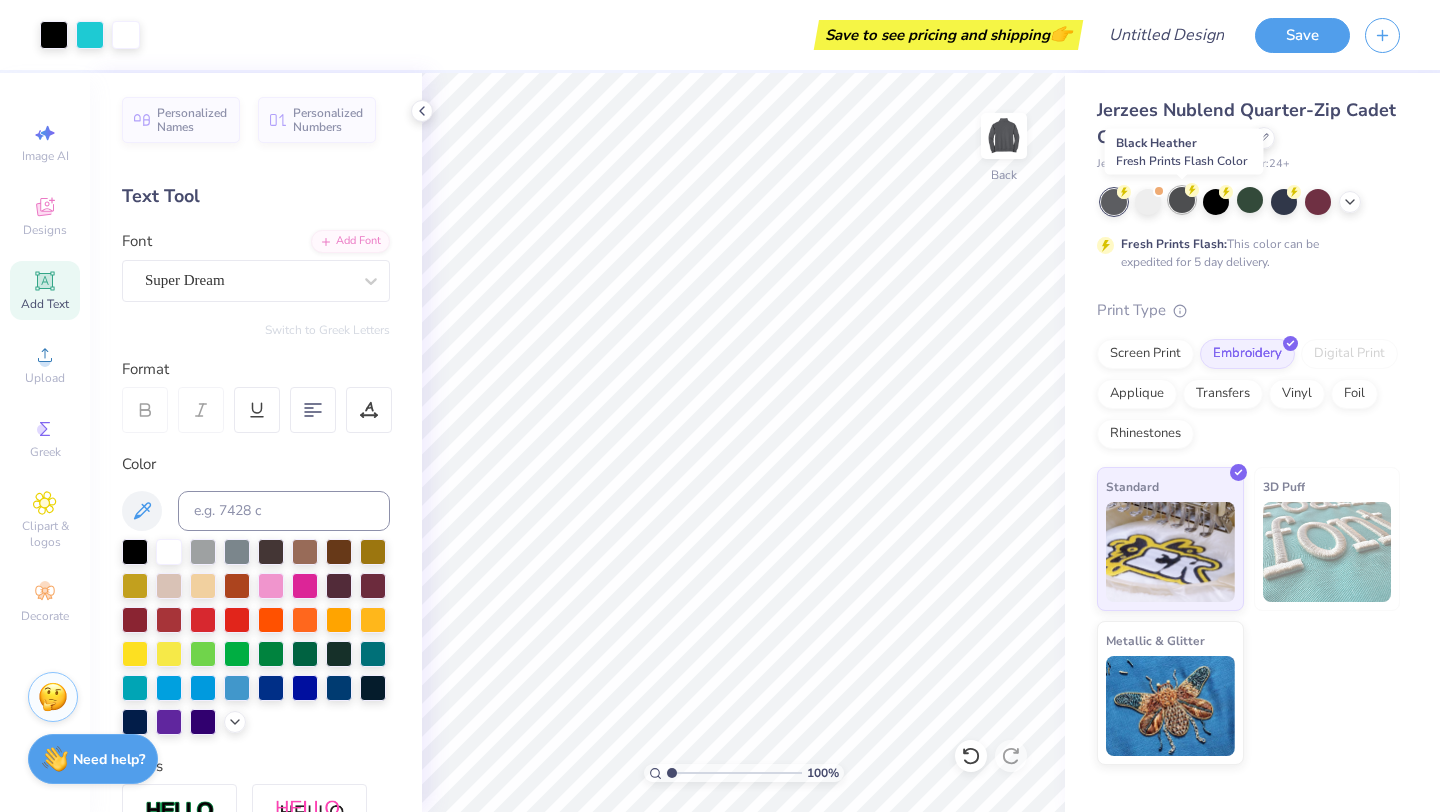 click at bounding box center (1182, 200) 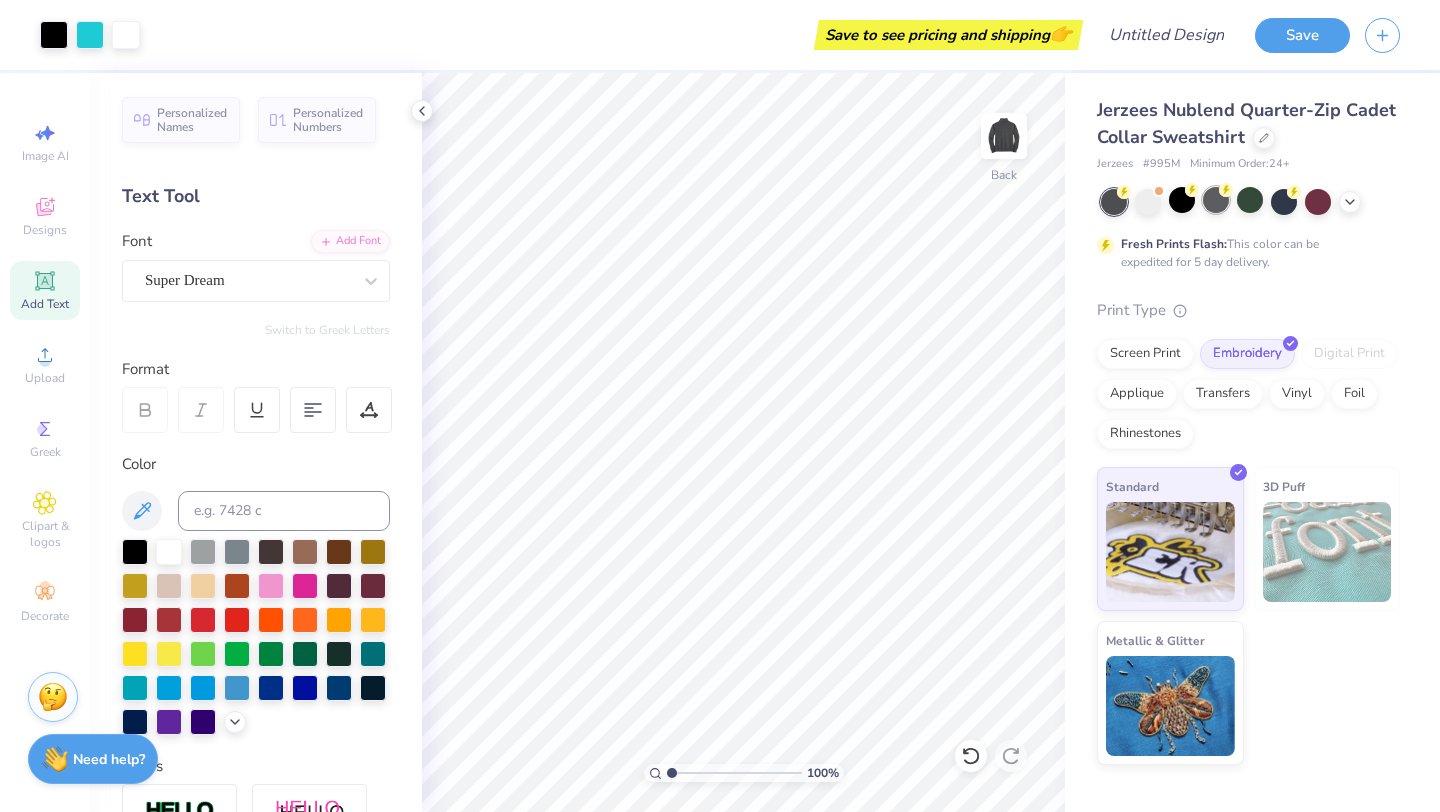 click at bounding box center [1216, 200] 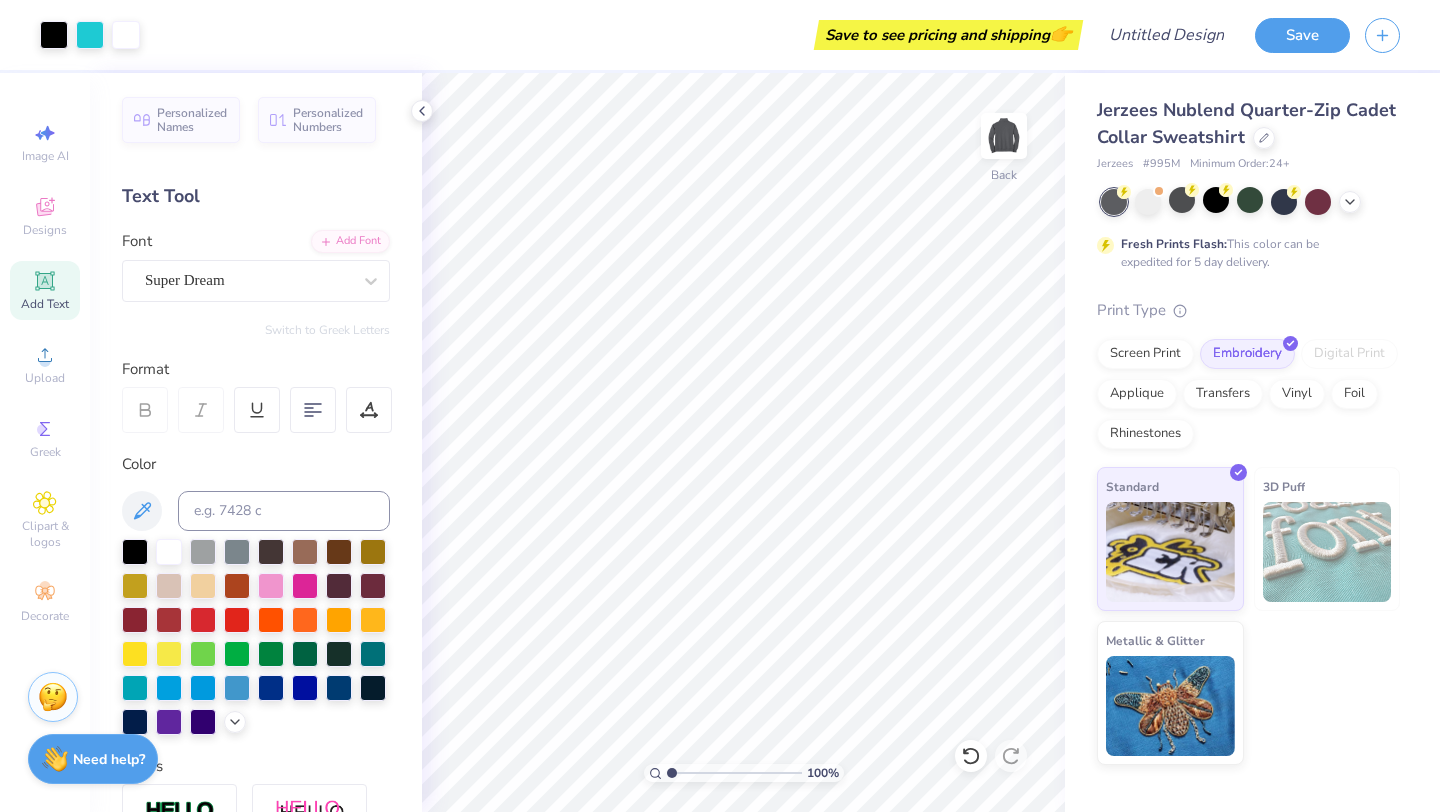 click on "Minimum Order:  24 +" at bounding box center [1240, 164] 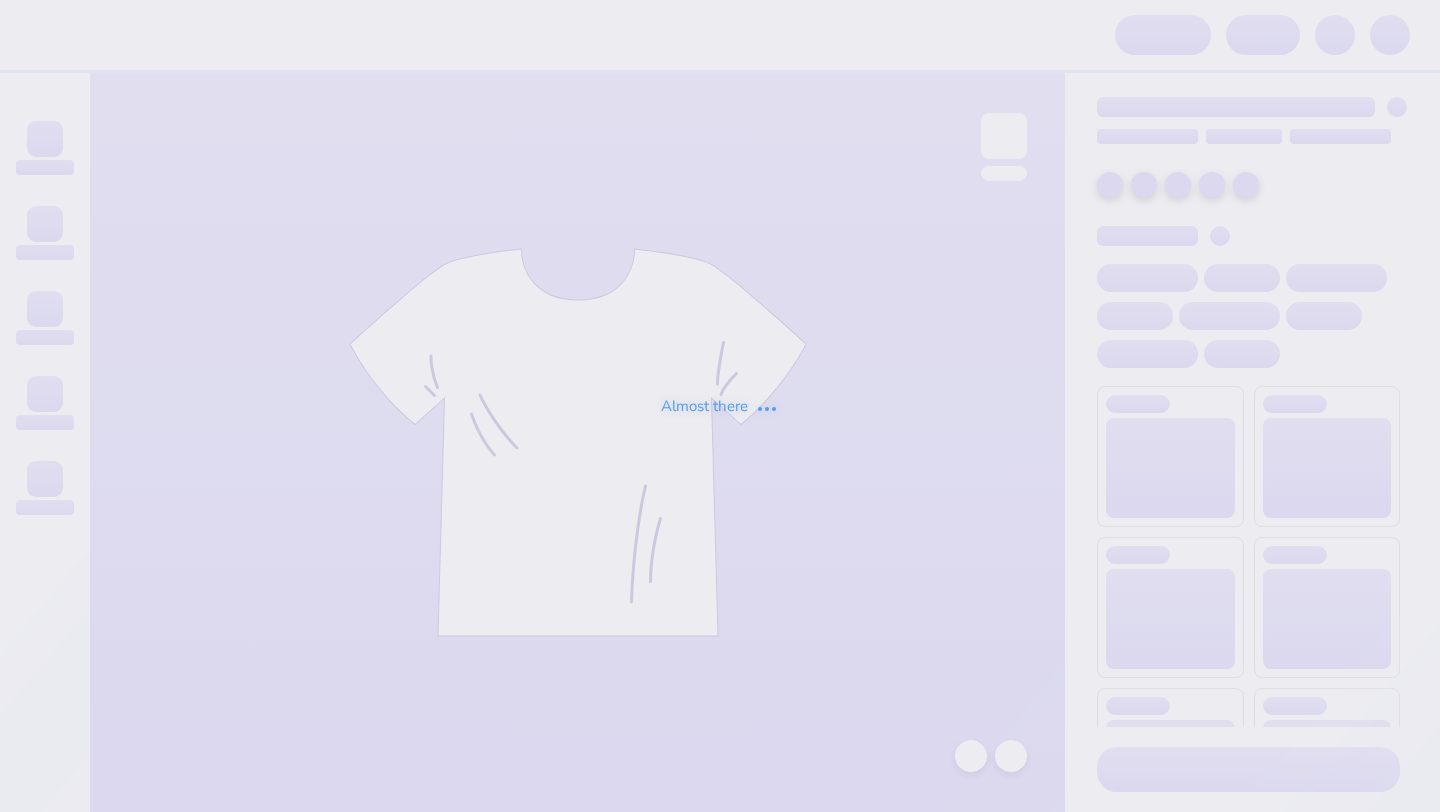 scroll, scrollTop: 0, scrollLeft: 0, axis: both 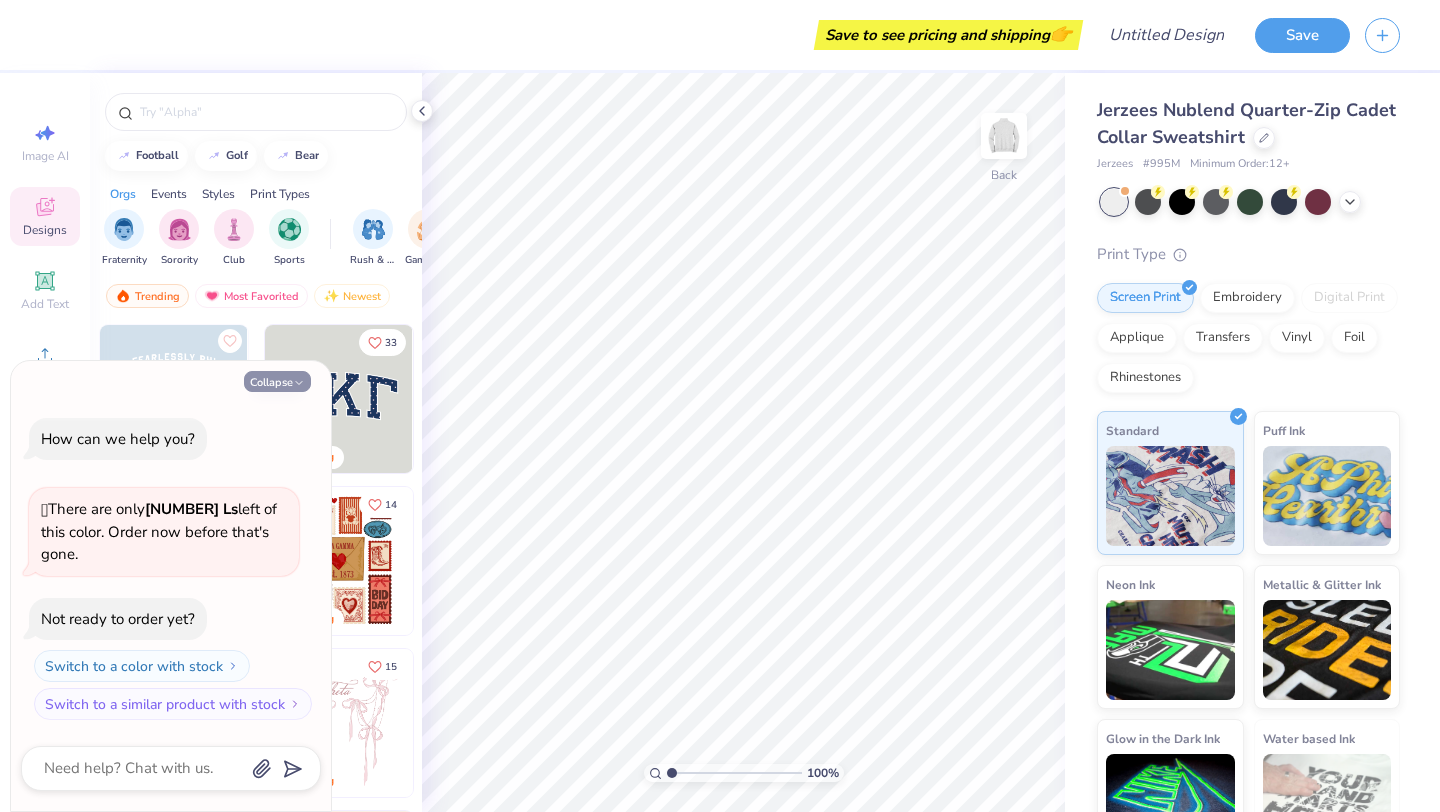 click on "Collapse" at bounding box center (277, 381) 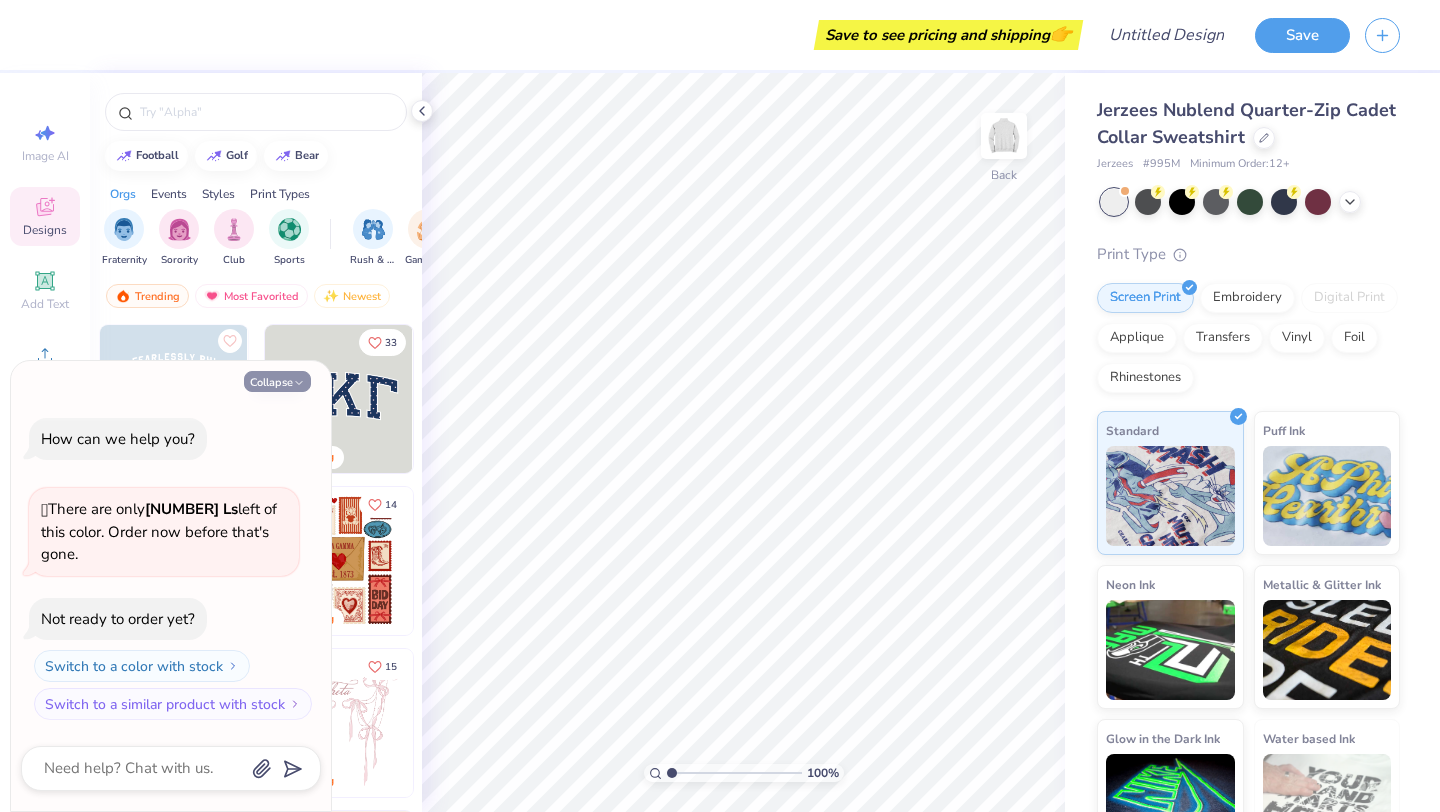 type on "x" 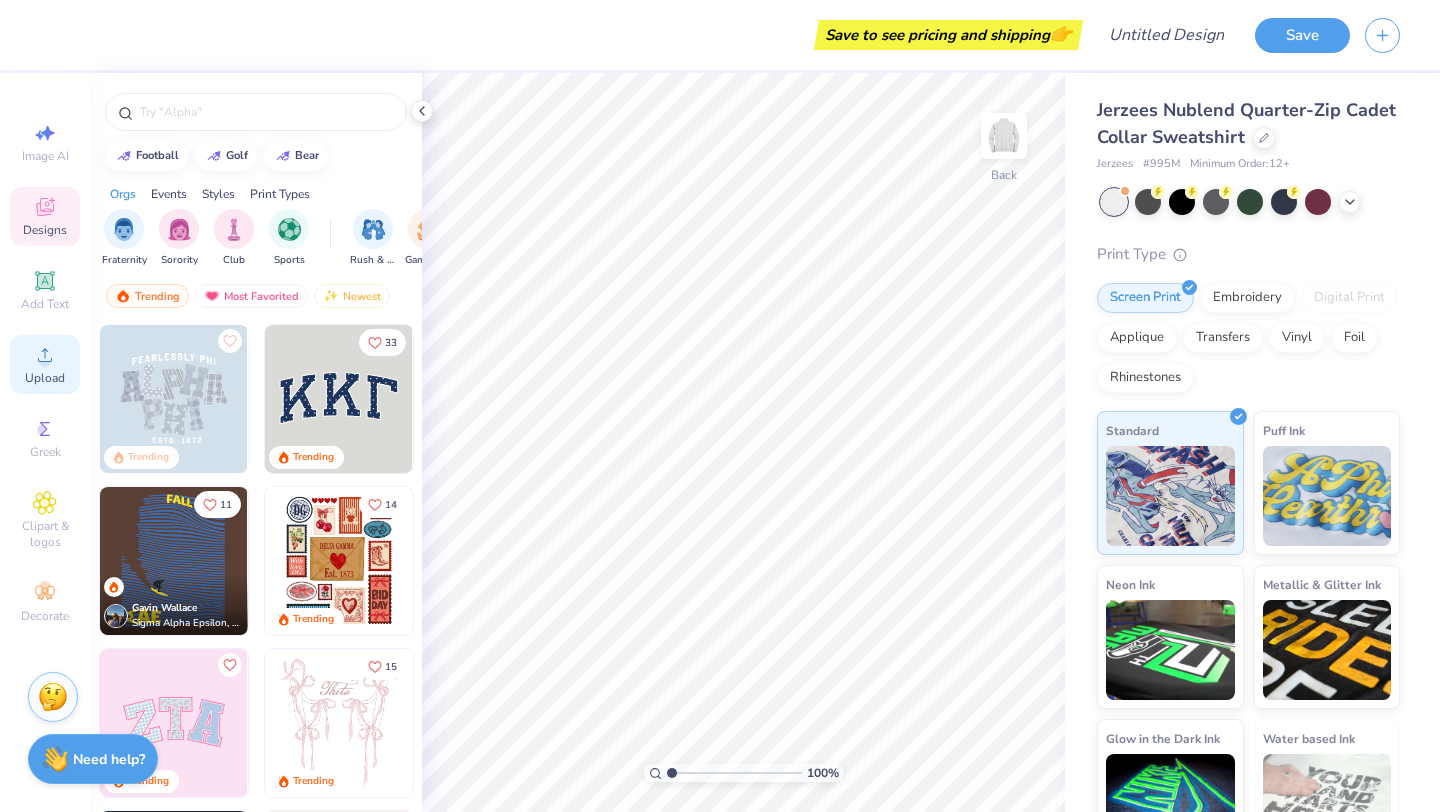 click 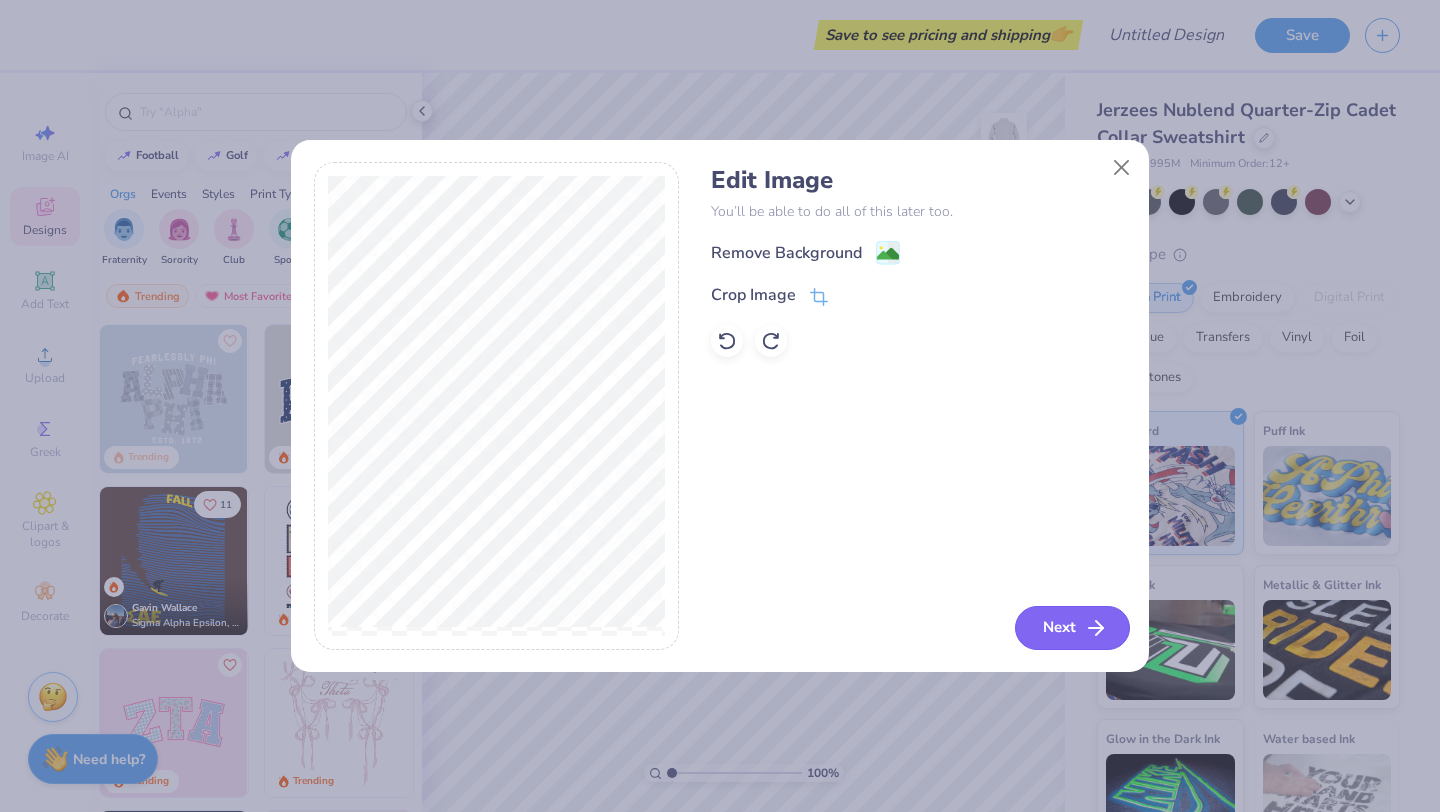 click on "Next" at bounding box center (1072, 628) 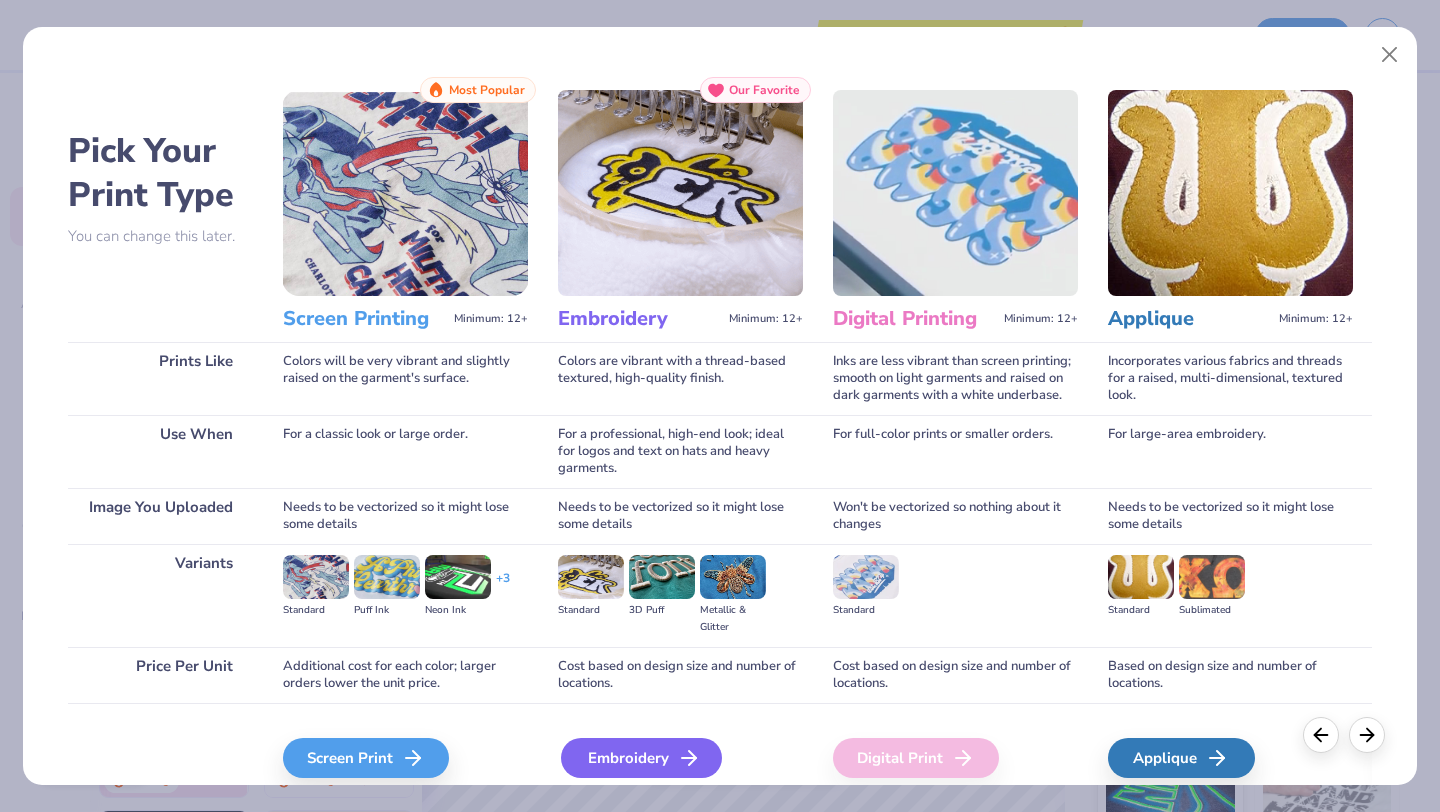 click on "Pick Your Print Type You can change this later. Prints Like Use When Image You Uploaded Variants Price Per Unit Screen Printing Minimum: 12+ Most Popular Colors will be very vibrant and slightly raised on the garment's surface. For a classic look or large order. Needs to be vectorized so it might lose some details Standard Puff Ink Neon Ink + 3 Additional cost for each color; larger orders lower the unit price. Screen Print We'll vectorize your image. Embroidery Minimum: 12+ Our Favorite Colors are vibrant with a thread-based textured, high-quality finish. For a professional, high-end look; ideal for logos and text on hats and heavy garments. Needs to be vectorized so it might lose some details Standard 3D Puff Metallic & Glitter Cost based on design size and number of locations. Embroidery We'll vectorize your image. Digital Printing Minimum: 12+ Inks are less vibrant than screen printing; smooth on light garments and raised on dark garments with a white underbase. For full-color prints or smaller orders. +" at bounding box center (720, 443) 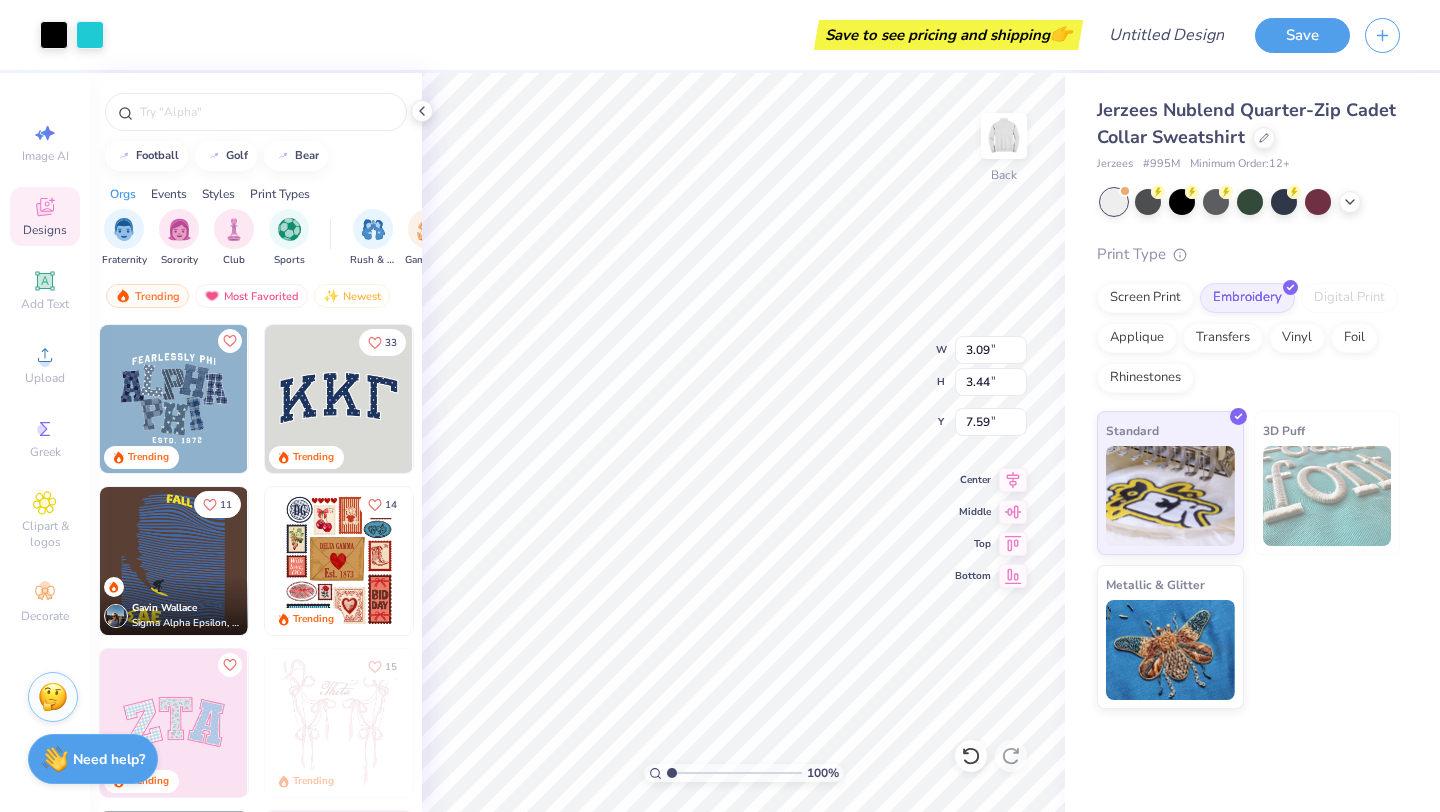 type on "3.09" 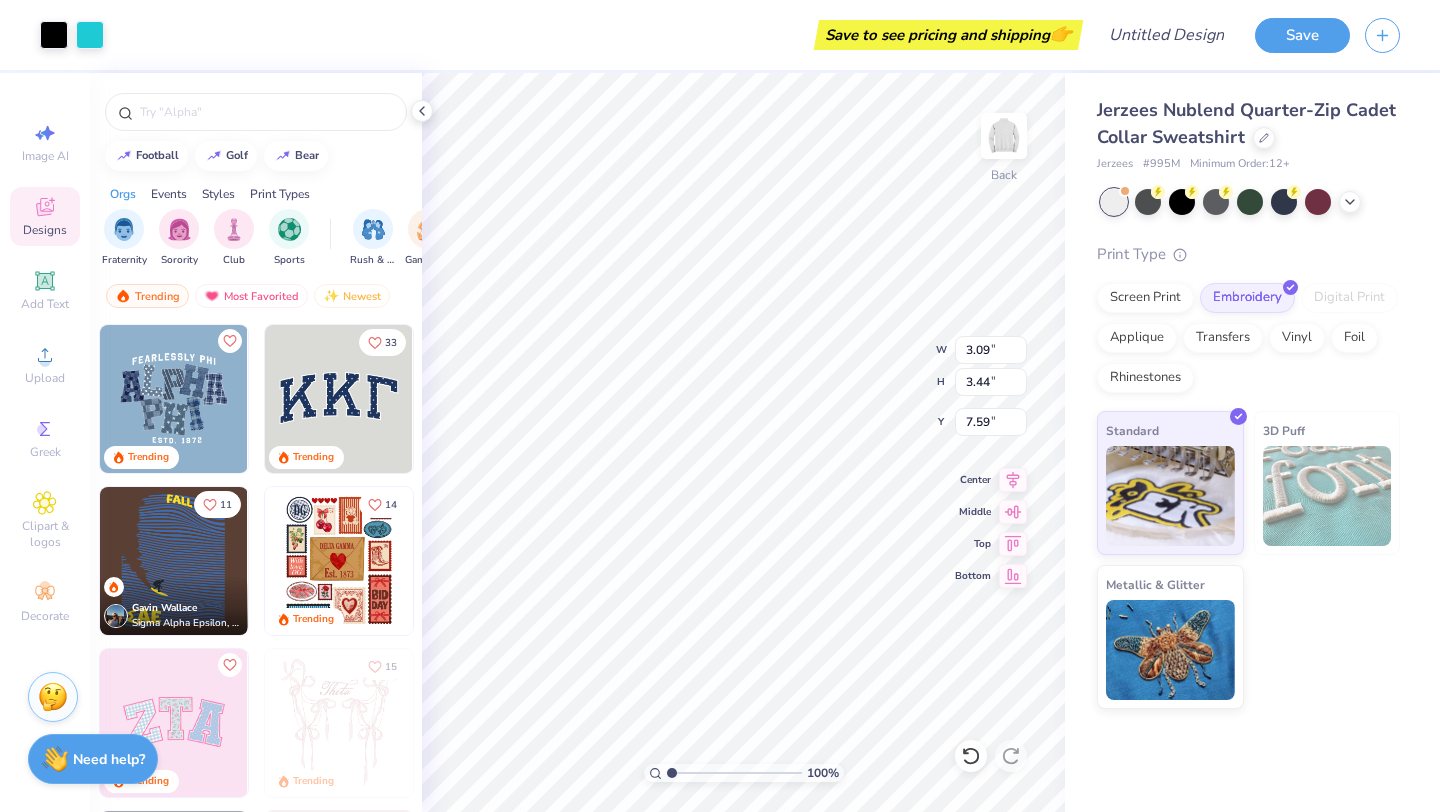 type on "3.44" 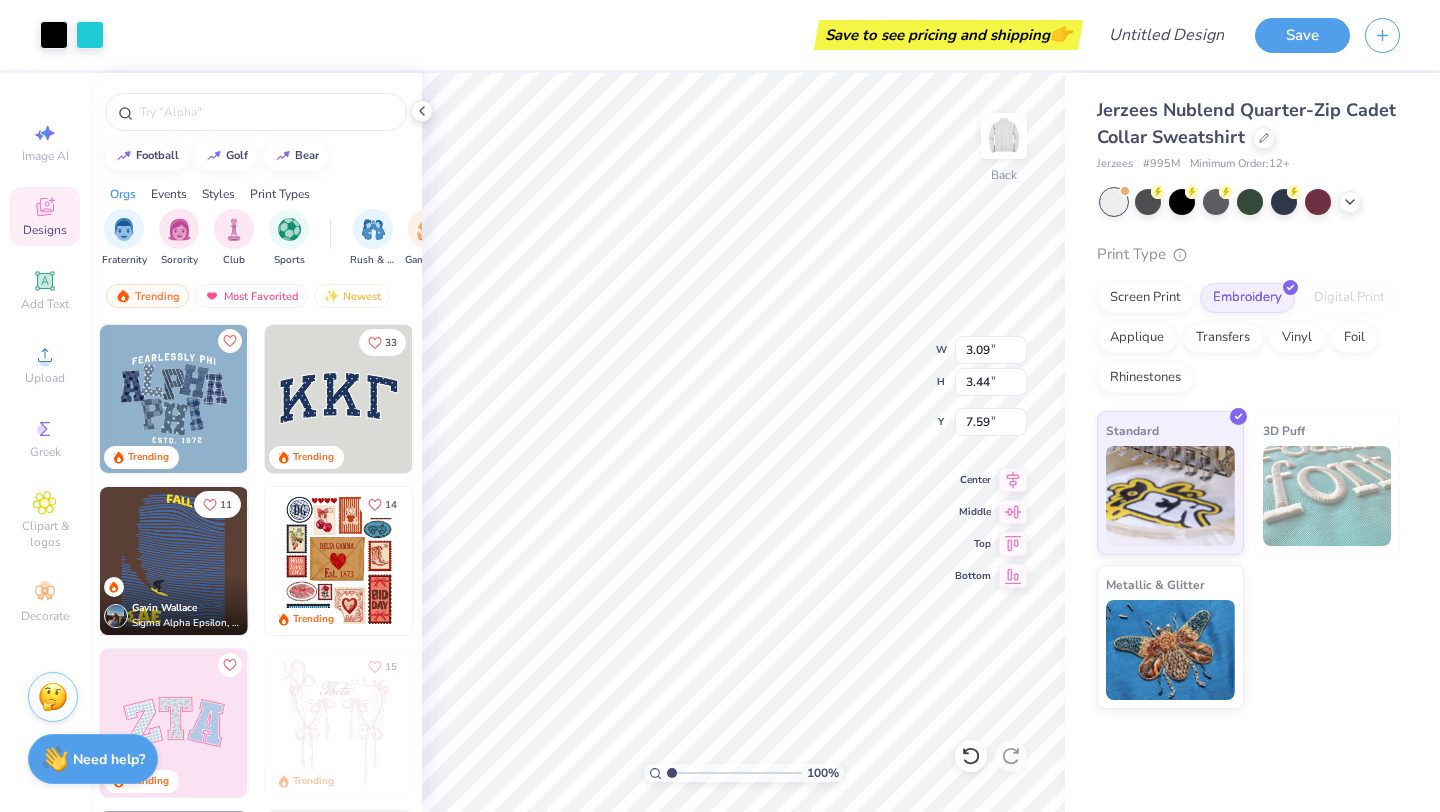 type on "2.09" 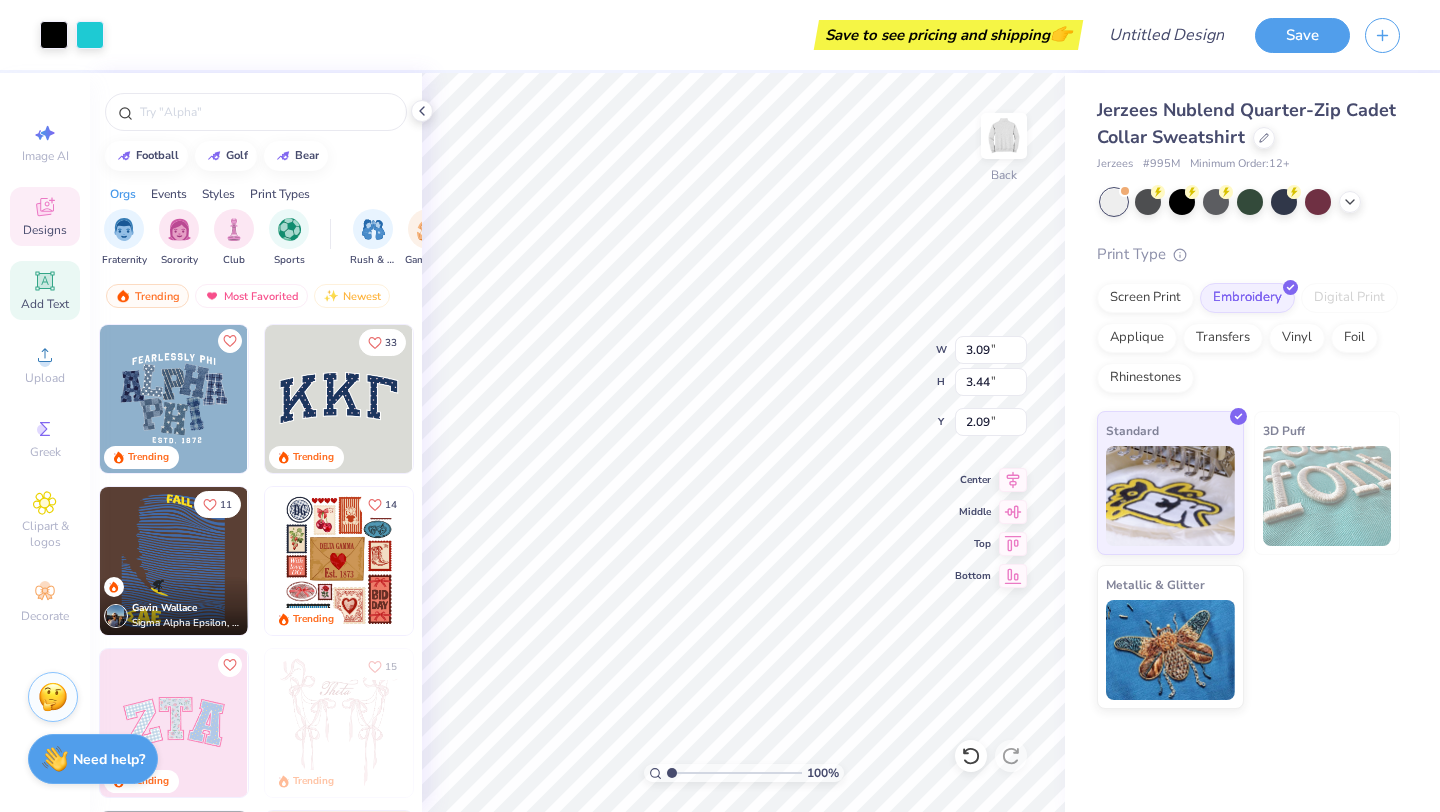 click 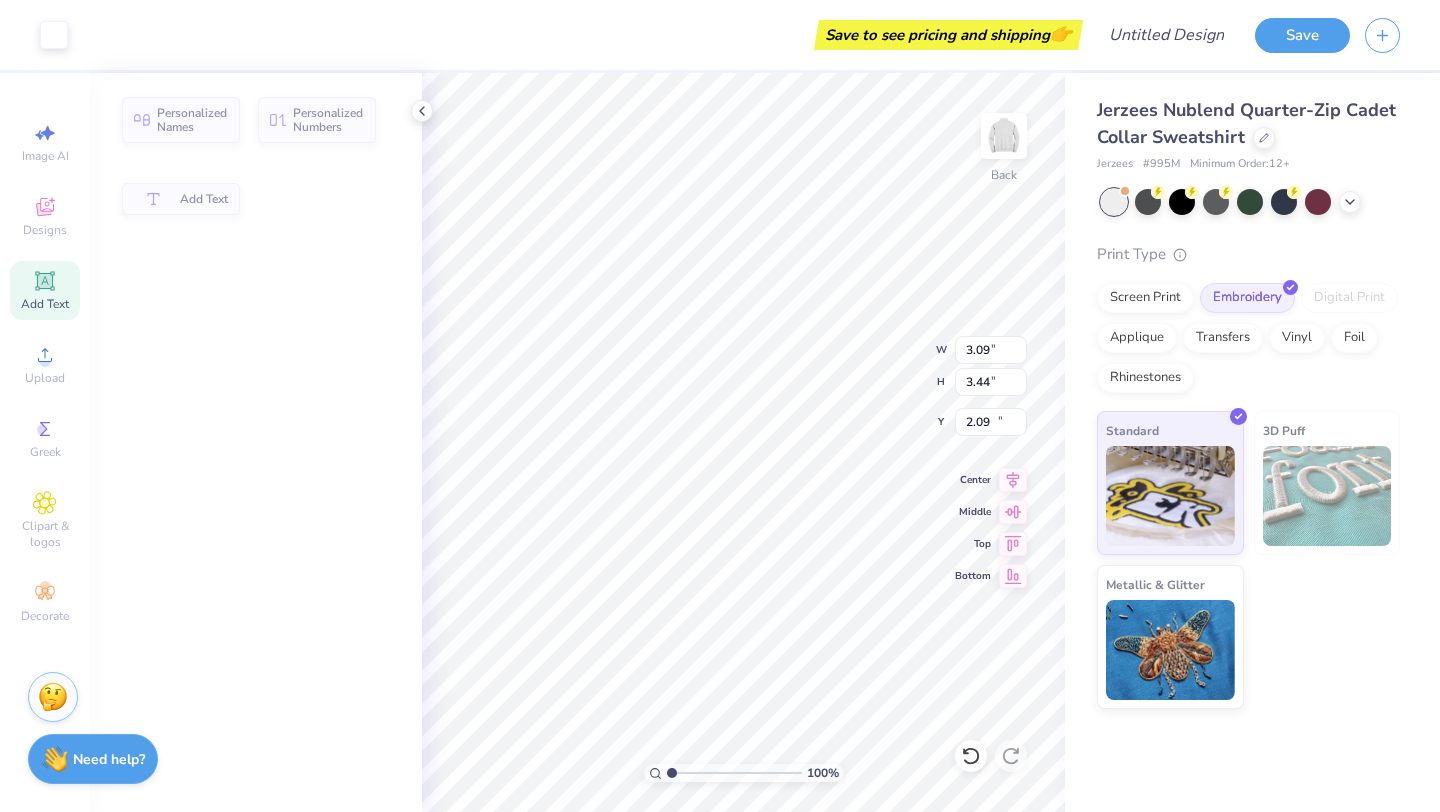type on "6.92" 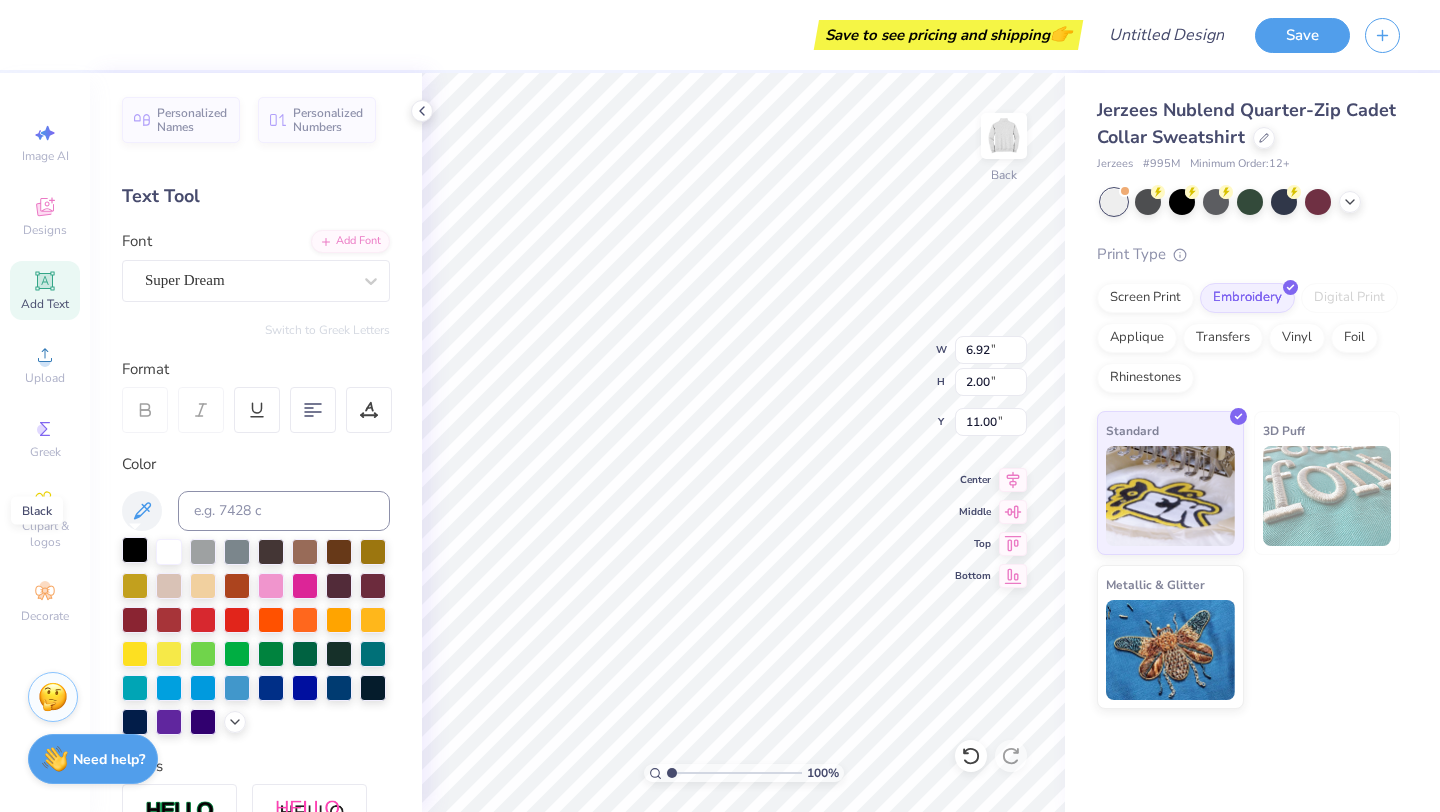 click at bounding box center (135, 550) 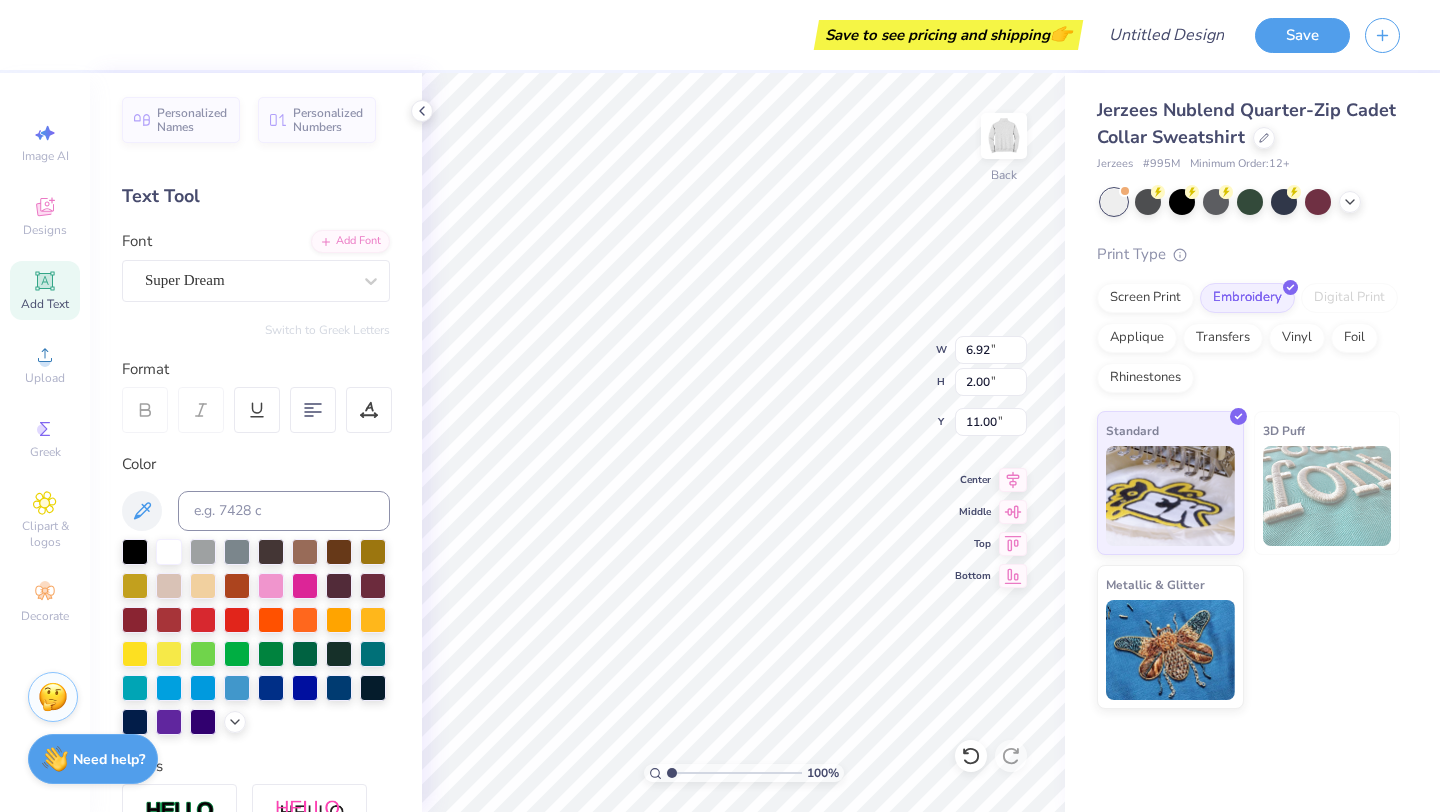 scroll, scrollTop: 0, scrollLeft: 0, axis: both 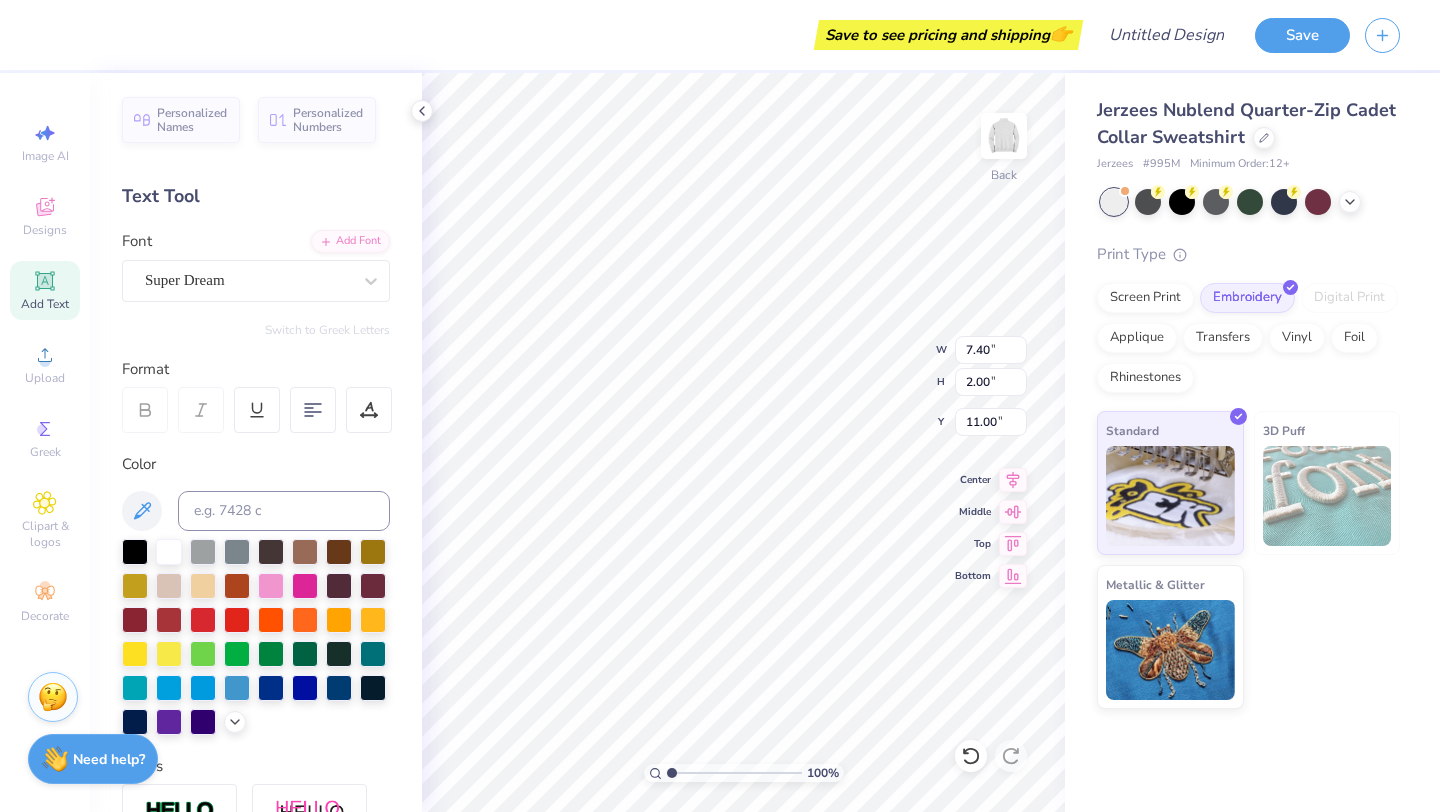 type on "3.73" 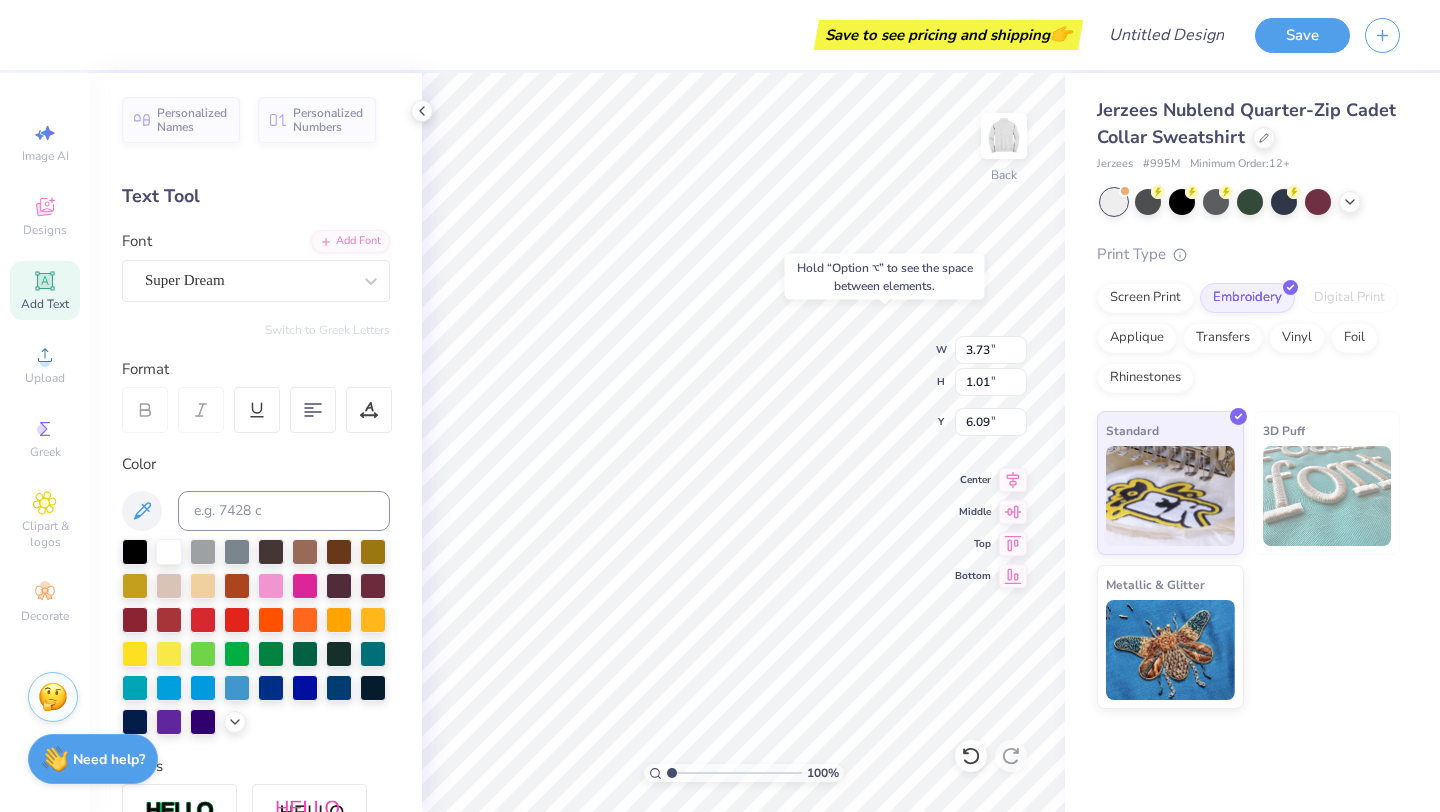 type on "6.09" 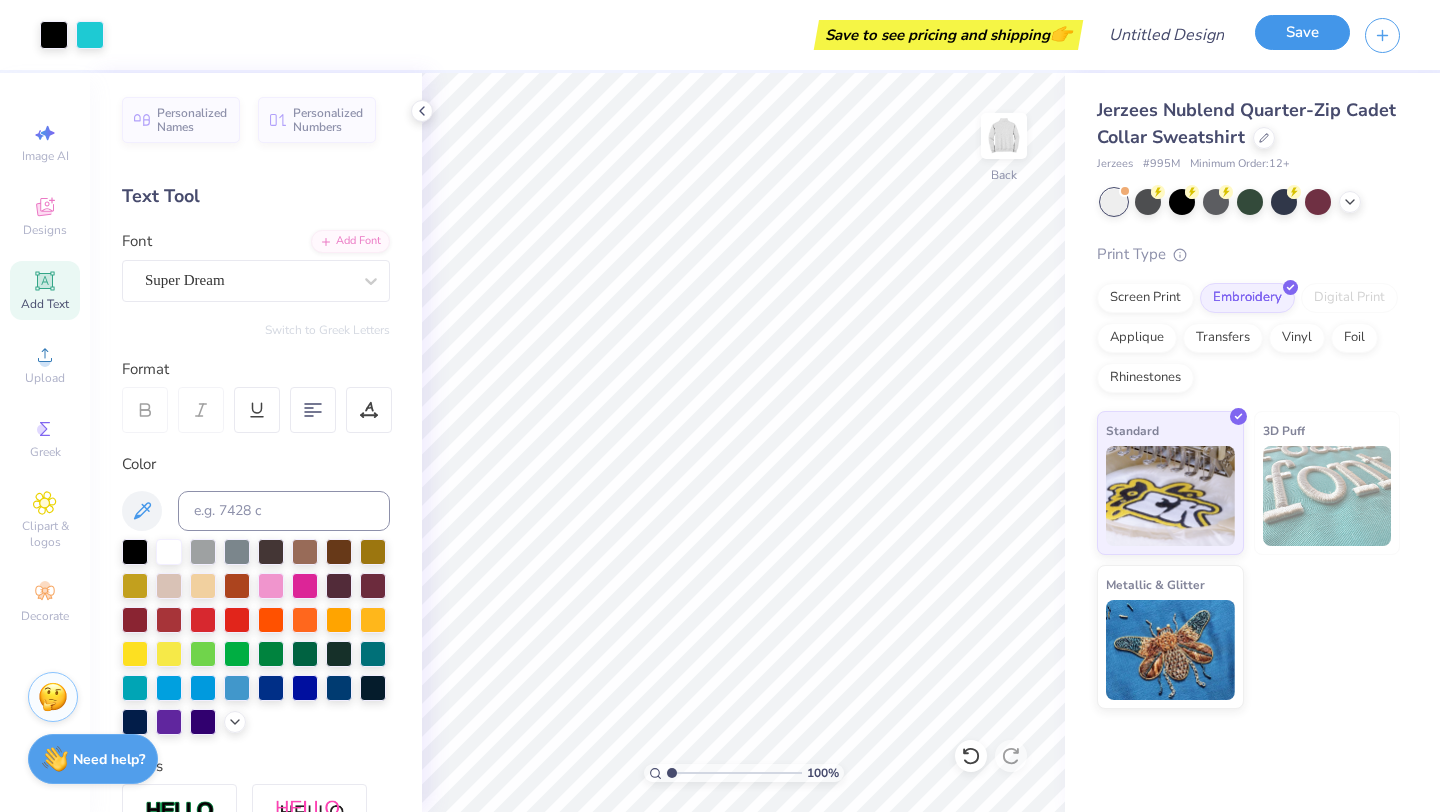 click on "Save" at bounding box center [1302, 32] 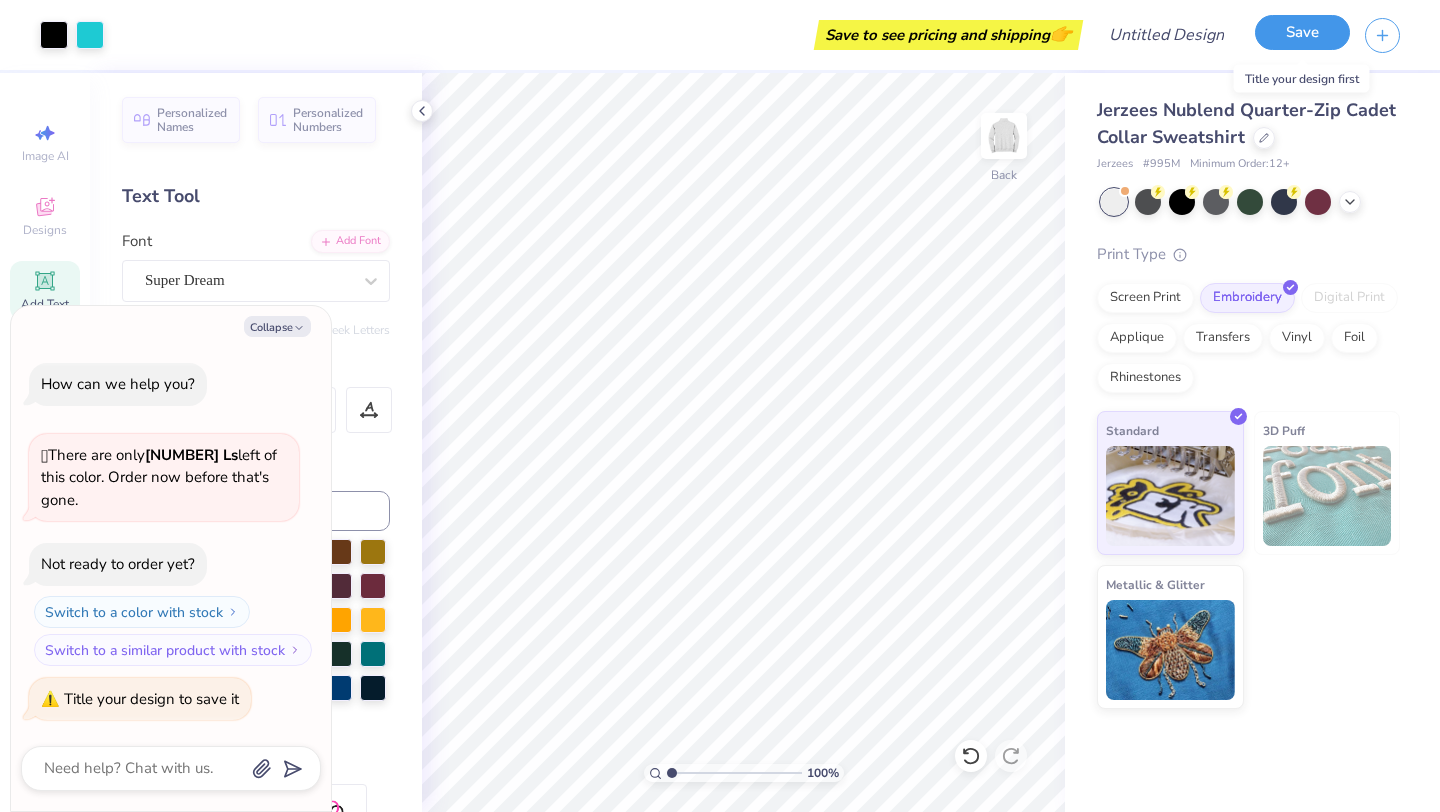 click on "Save" at bounding box center (1302, 32) 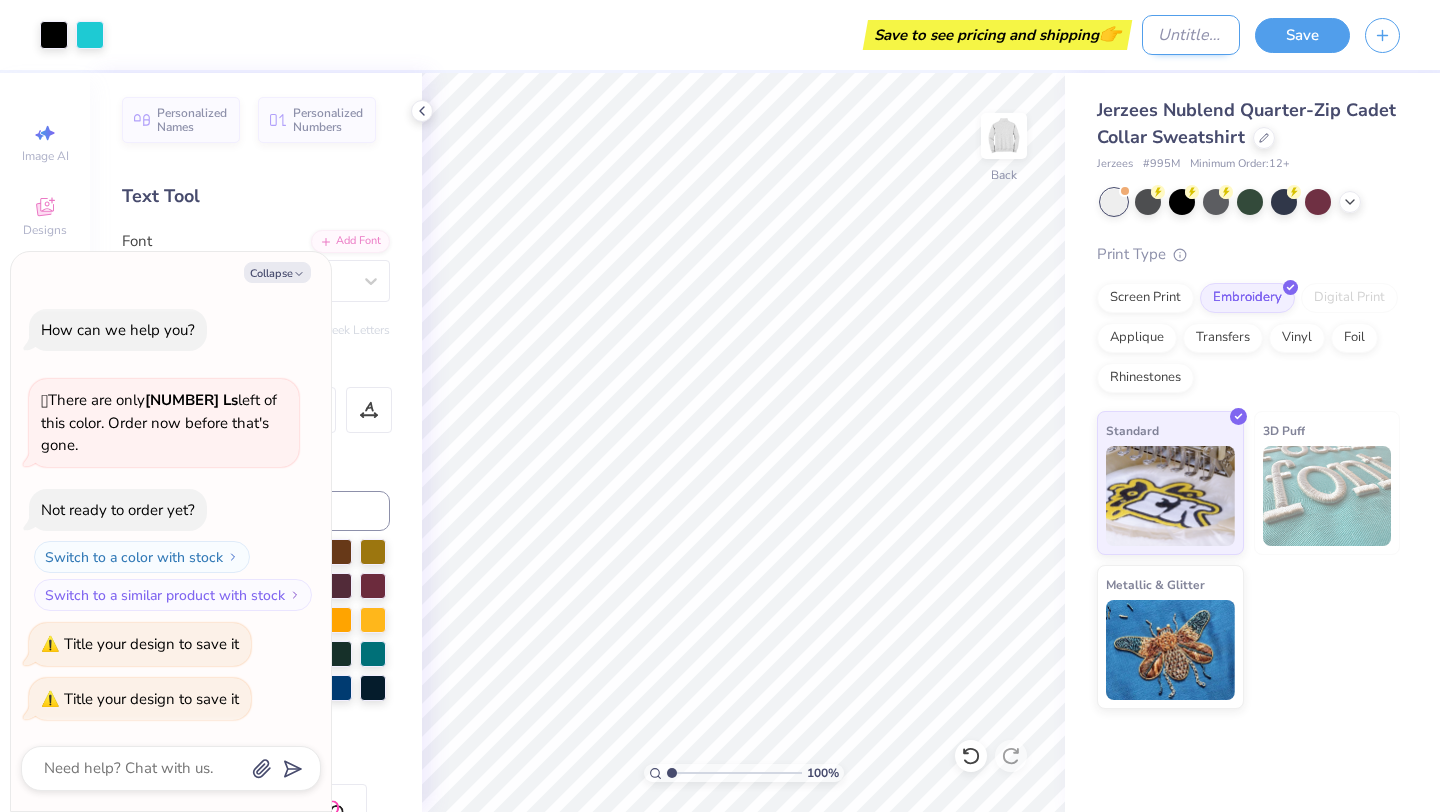 type on "x" 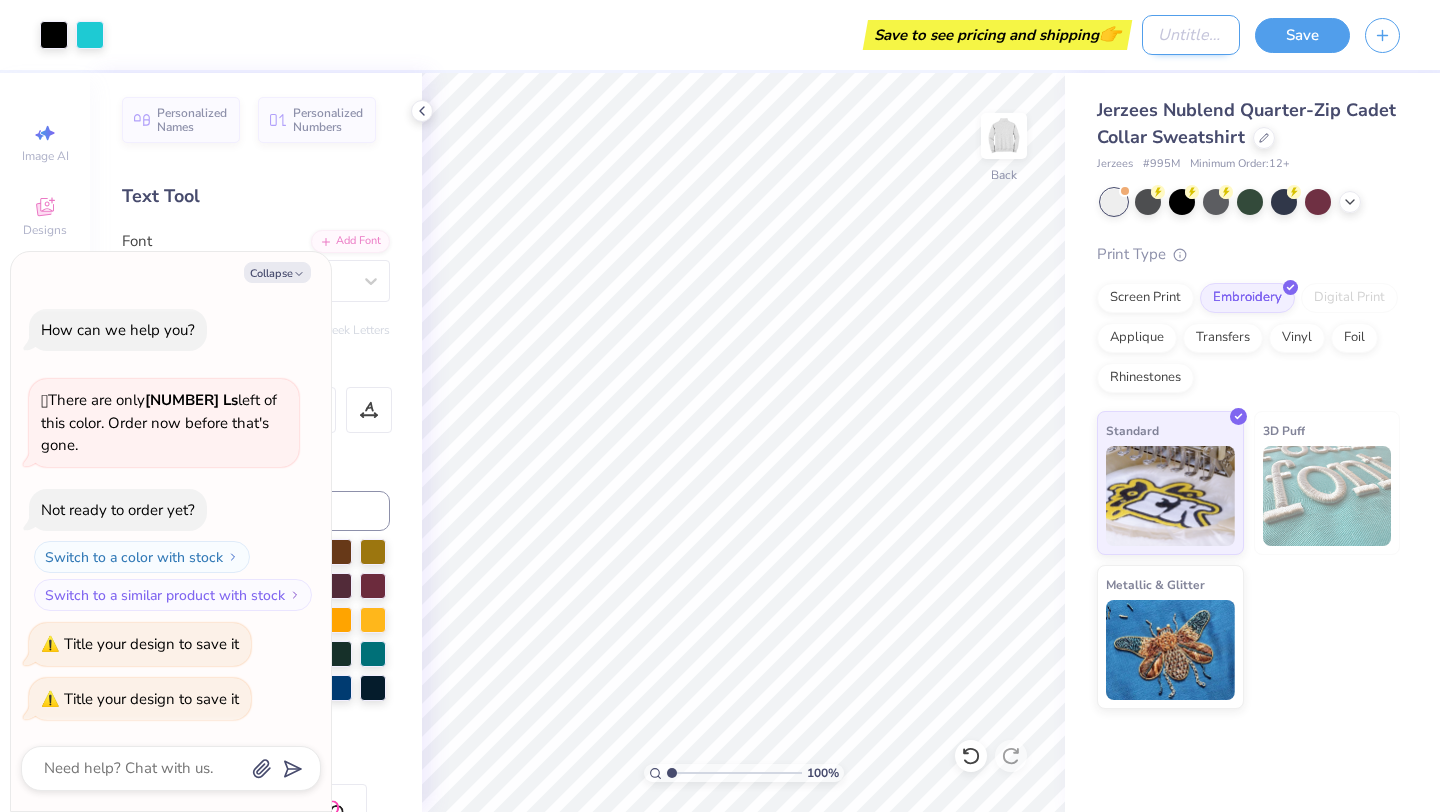 click on "Design Title" at bounding box center (1191, 35) 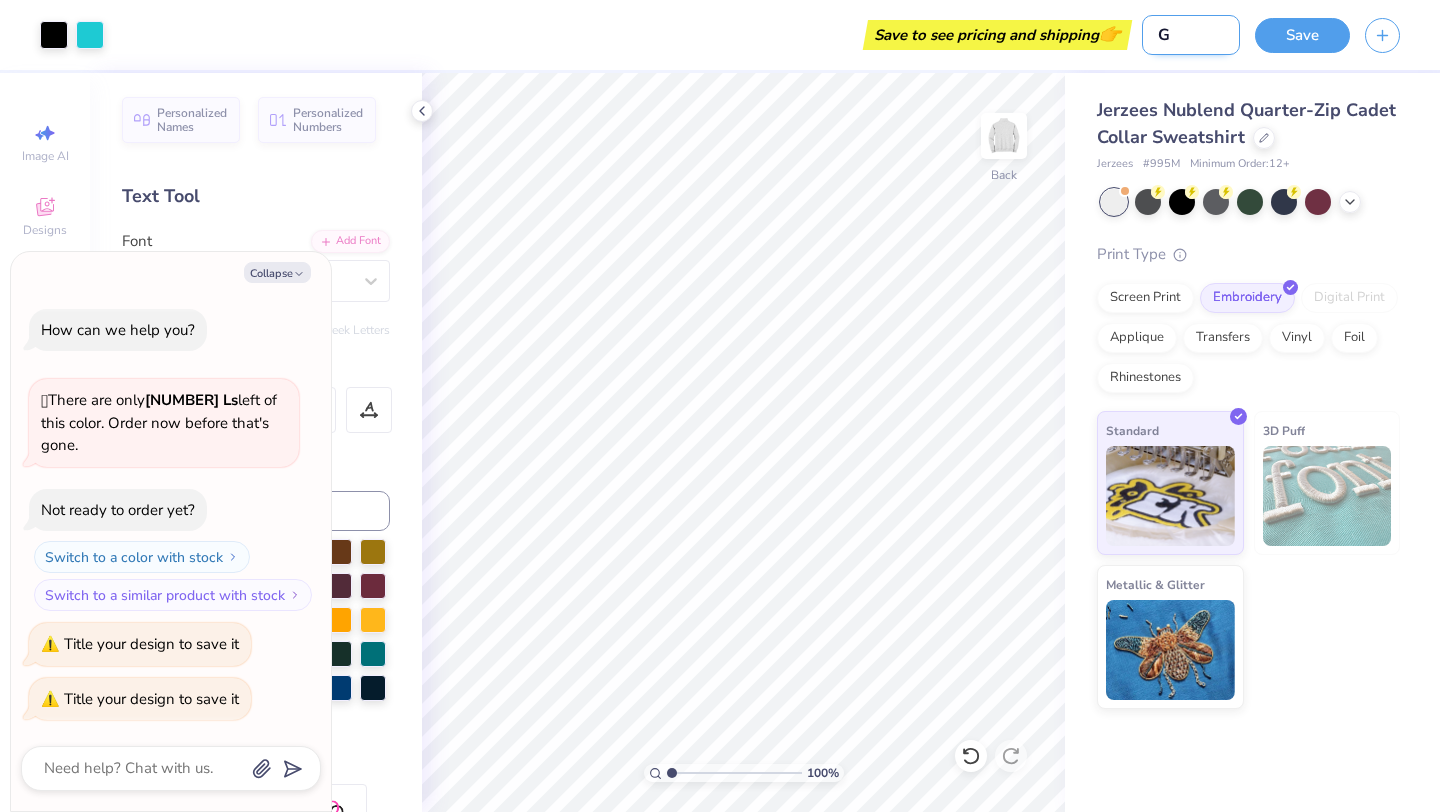type on "GU" 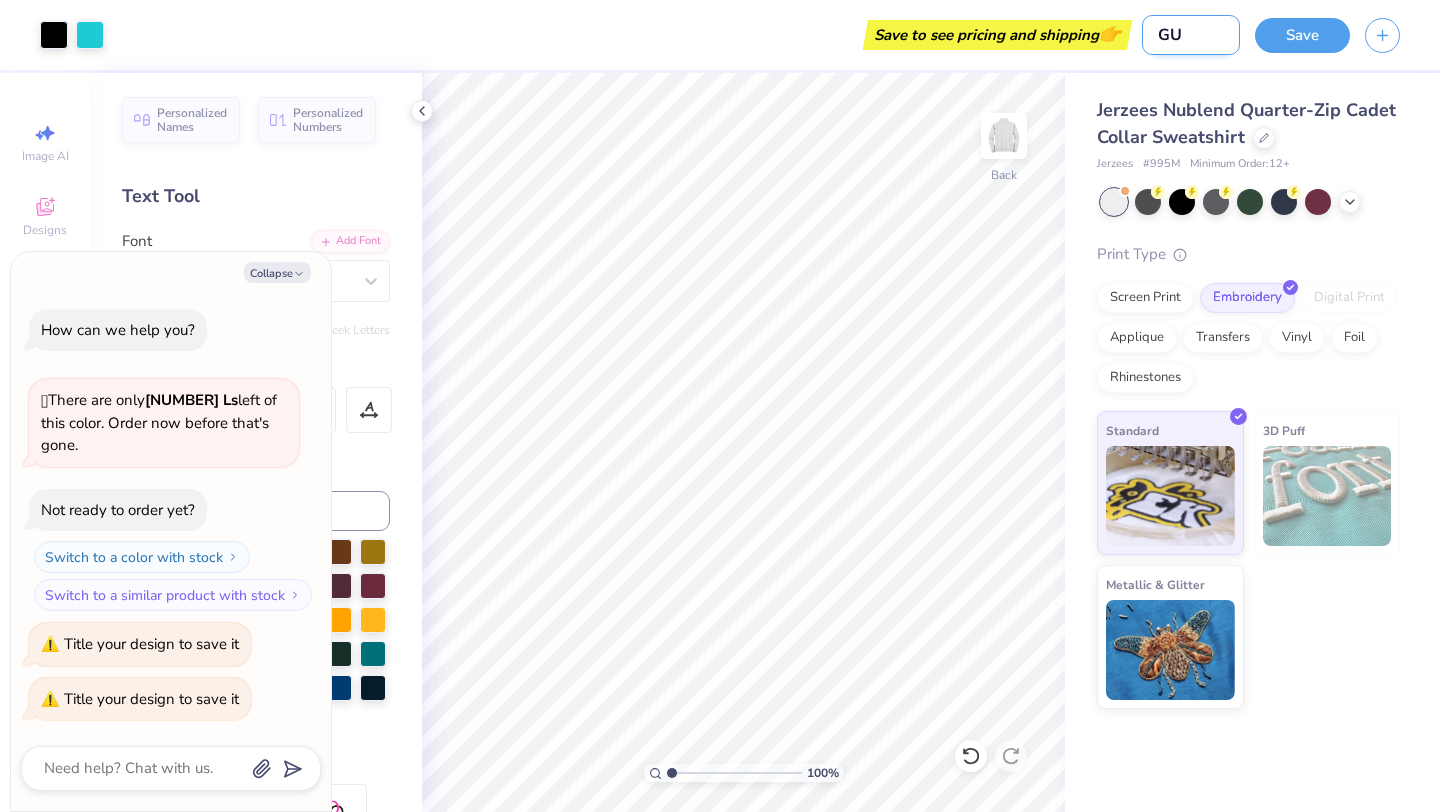 type on "x" 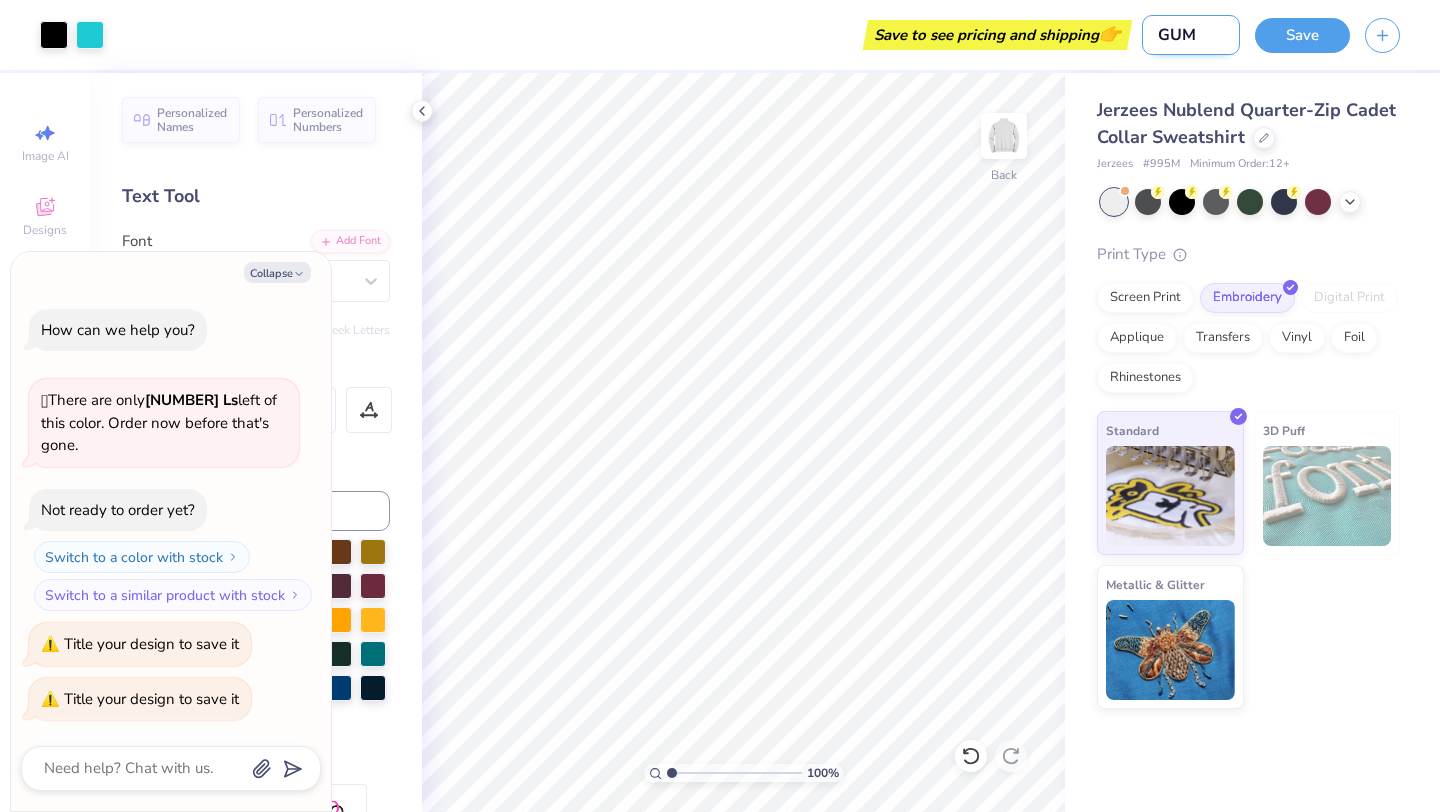 type on "GUMS" 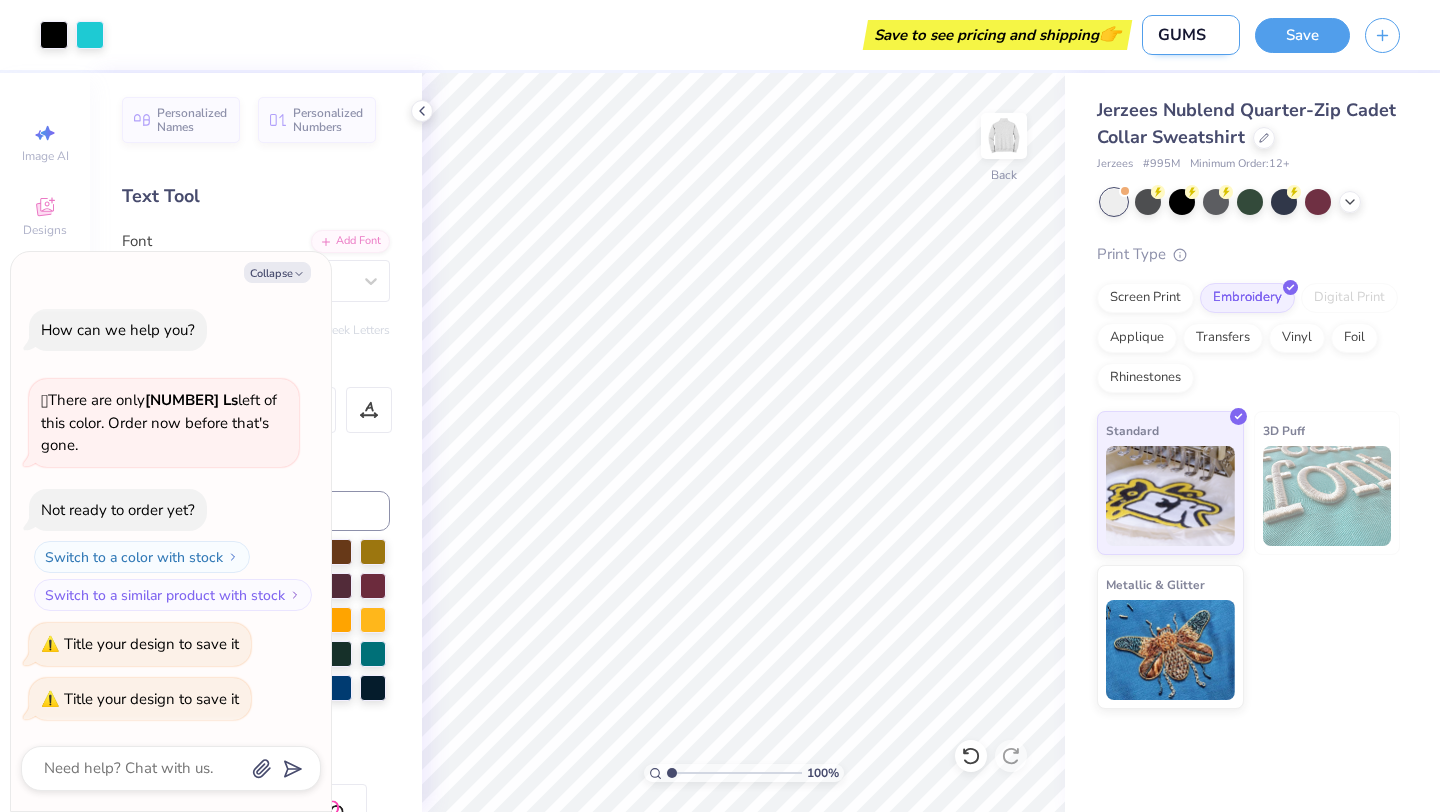 type on "GUMSH" 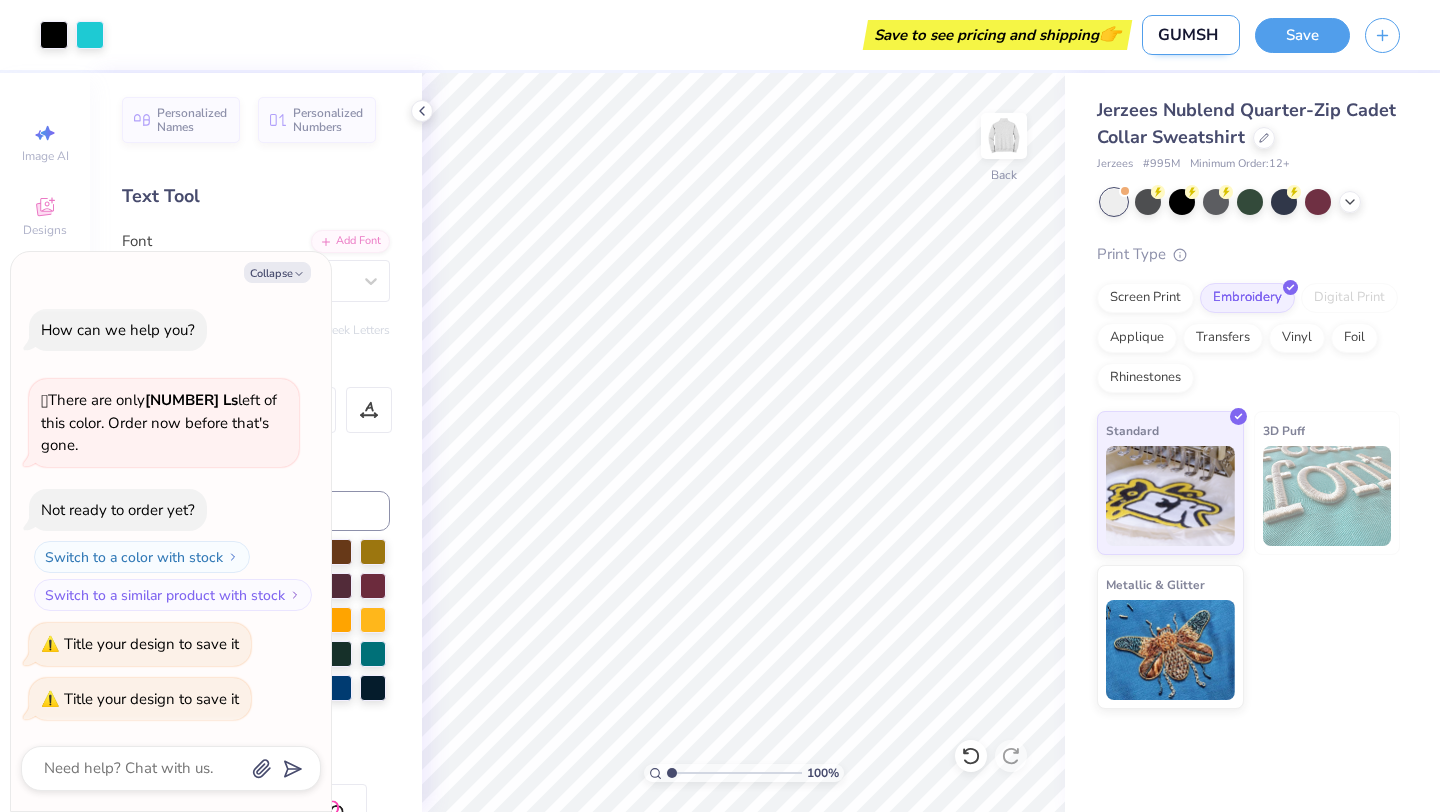 type on "GUMSHO" 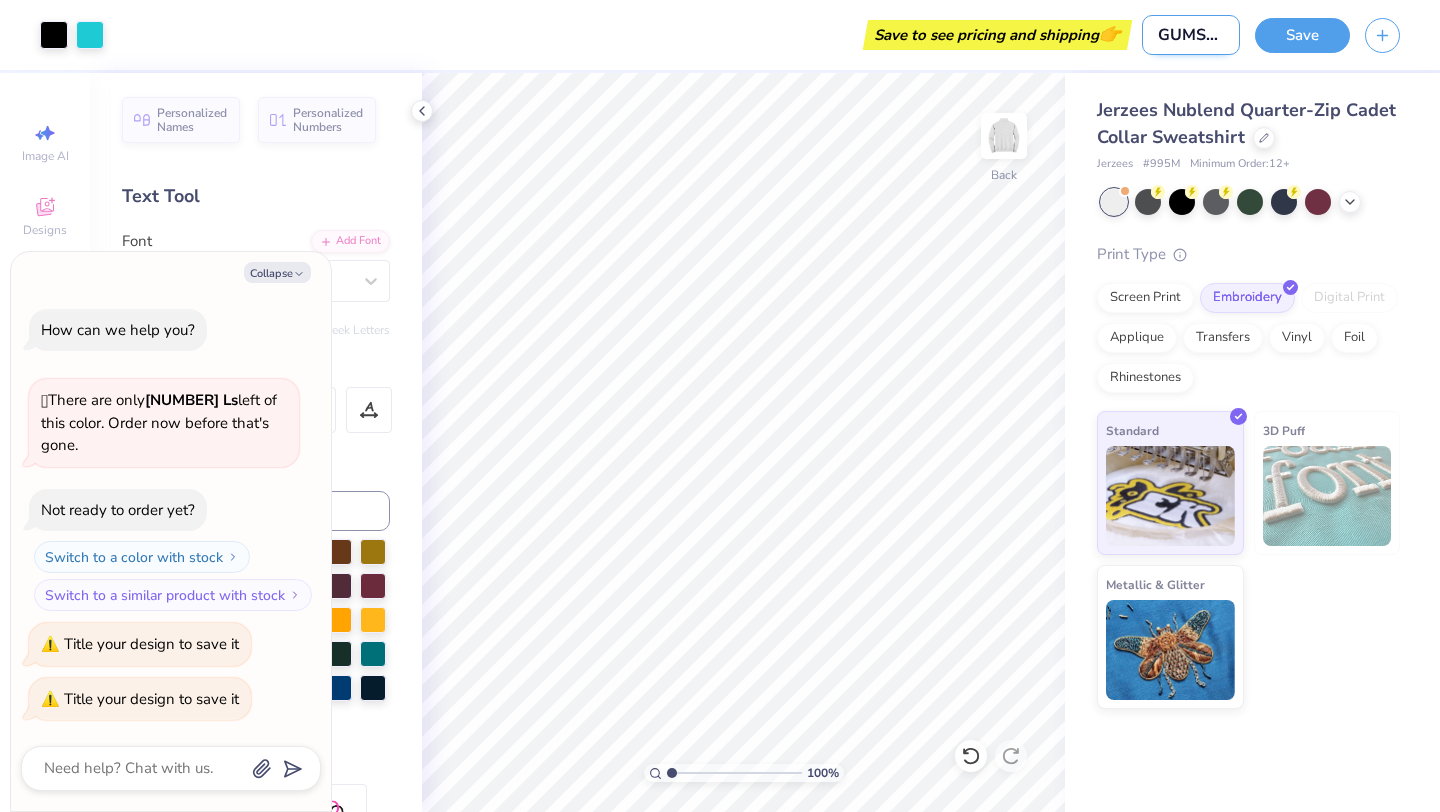type on "GUMSHOE" 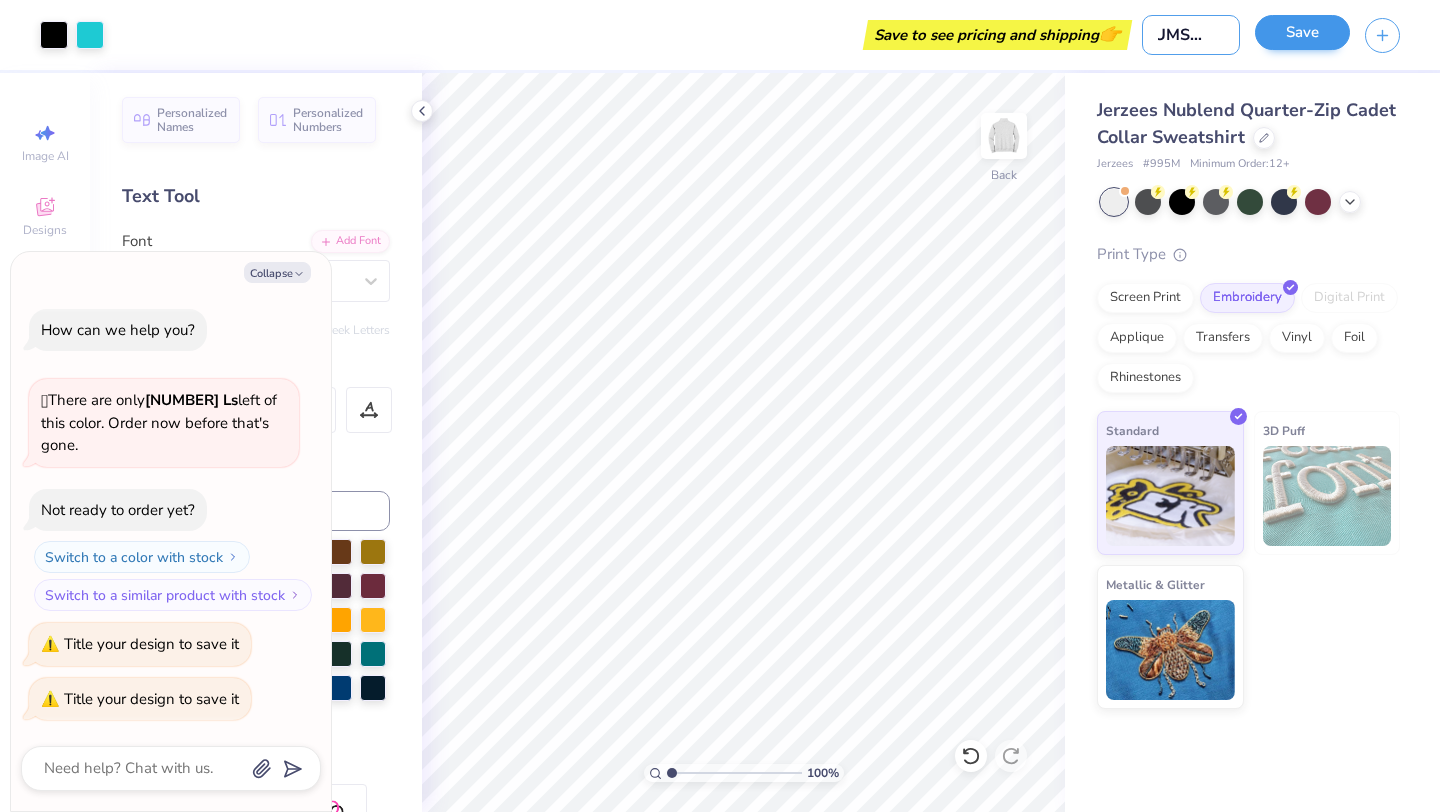 type on "GUMSHOE" 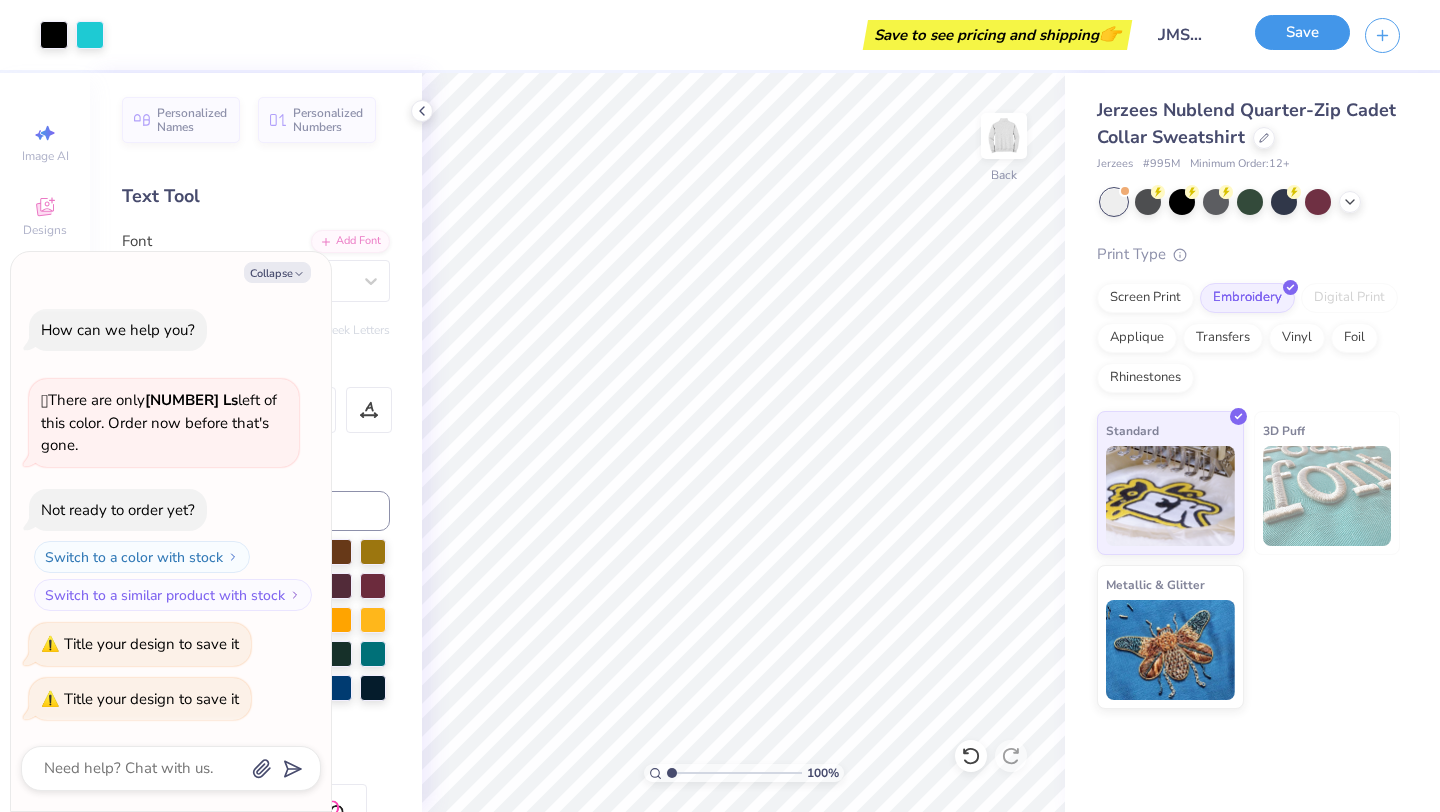 click on "Save" at bounding box center [1302, 32] 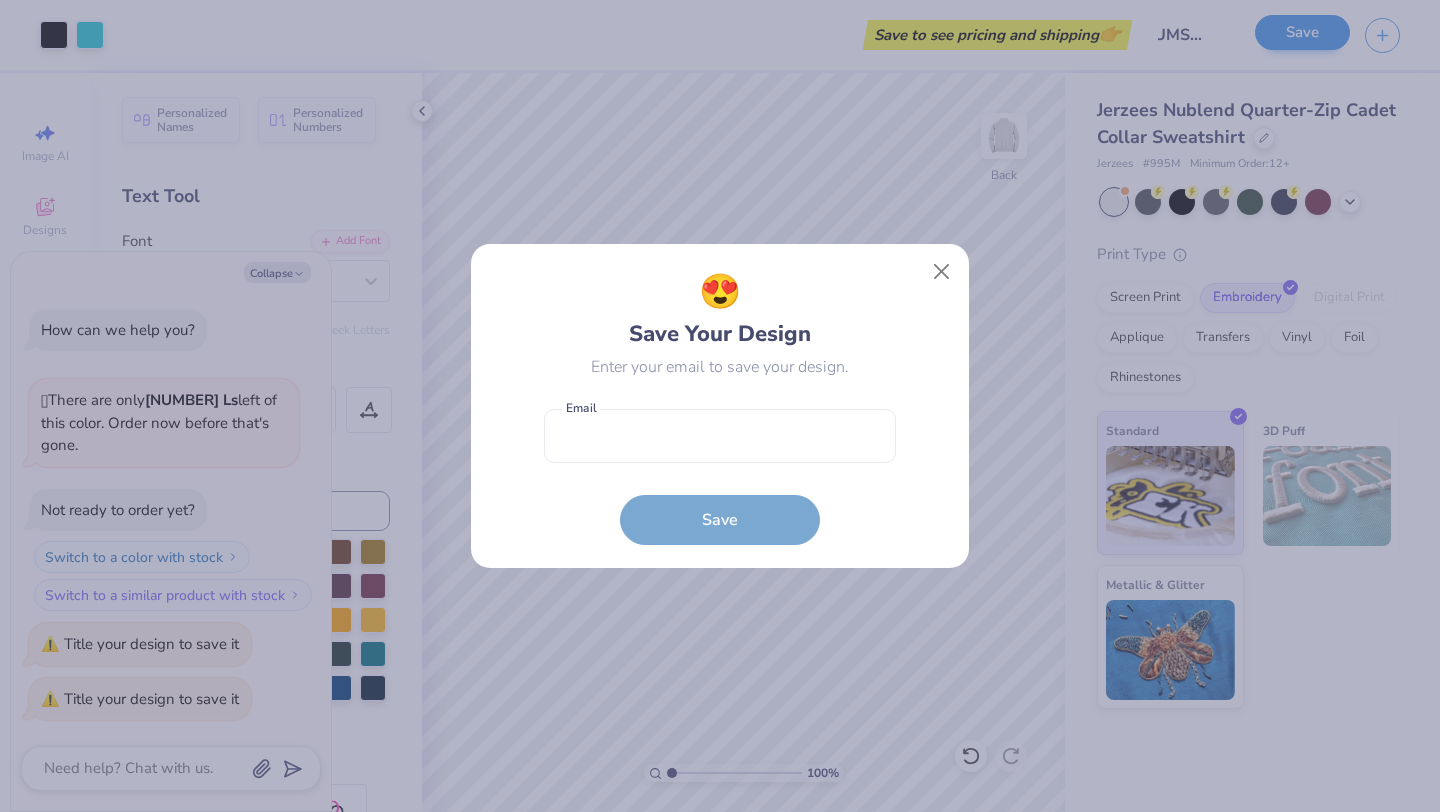 scroll, scrollTop: 0, scrollLeft: 0, axis: both 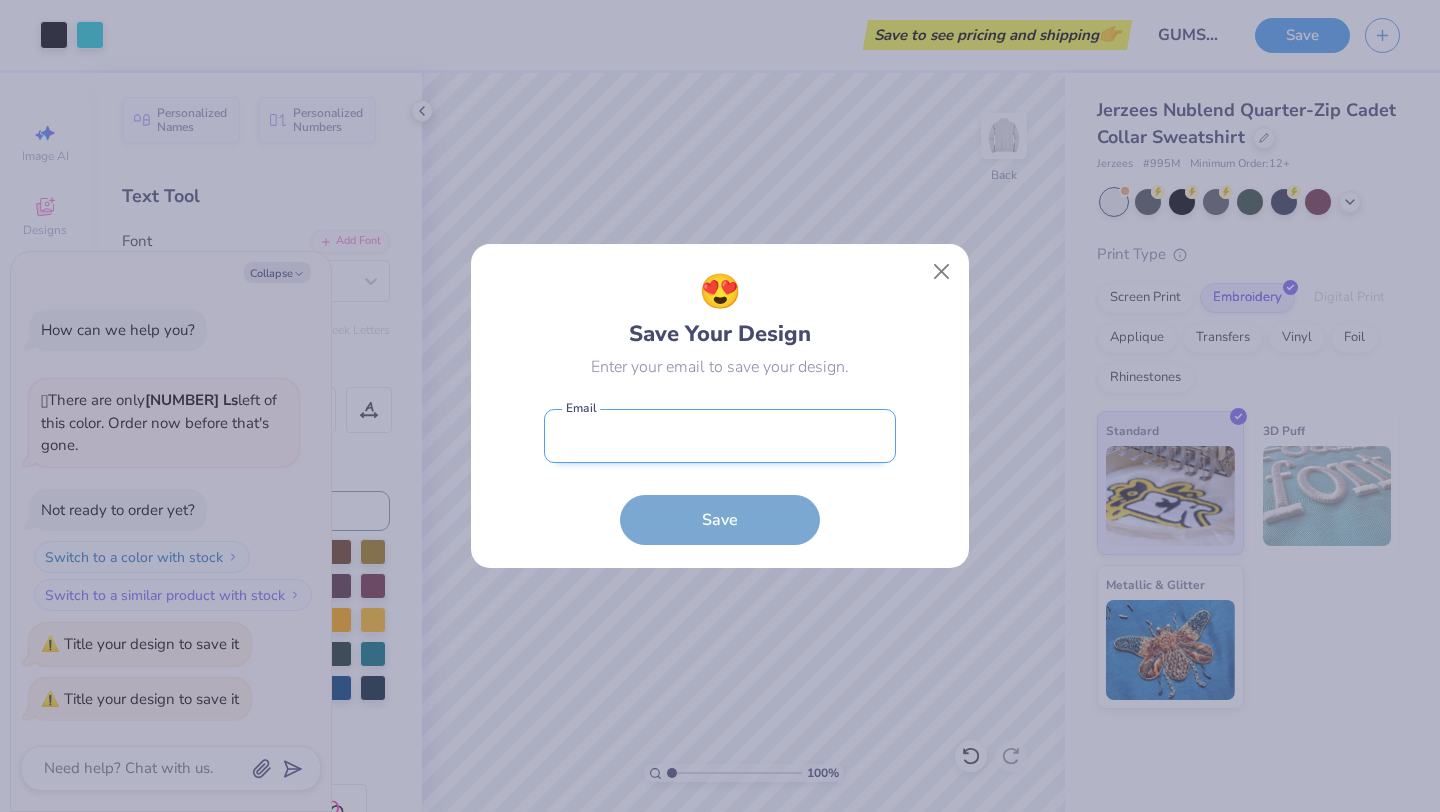 click at bounding box center [720, 436] 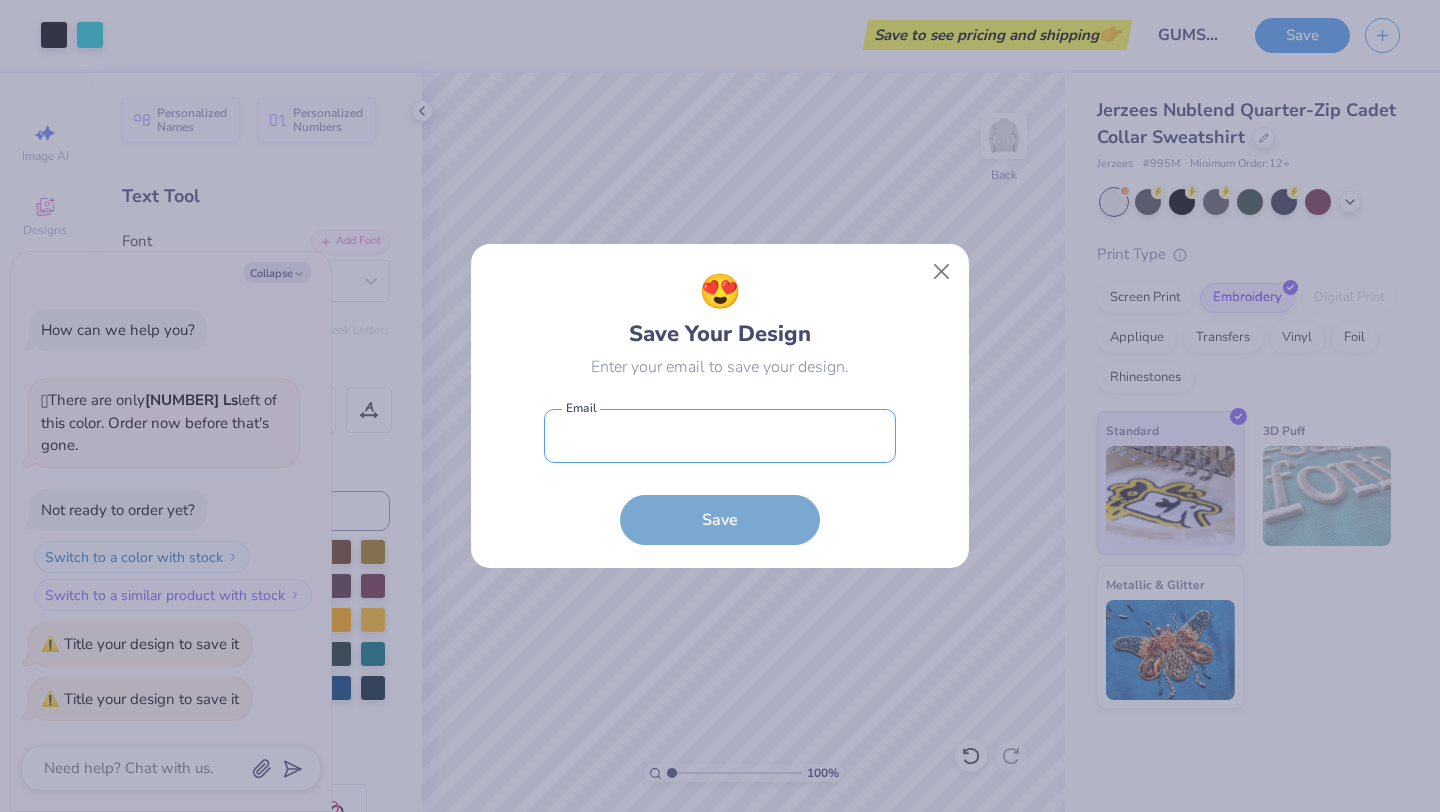 type on "[EMAIL]" 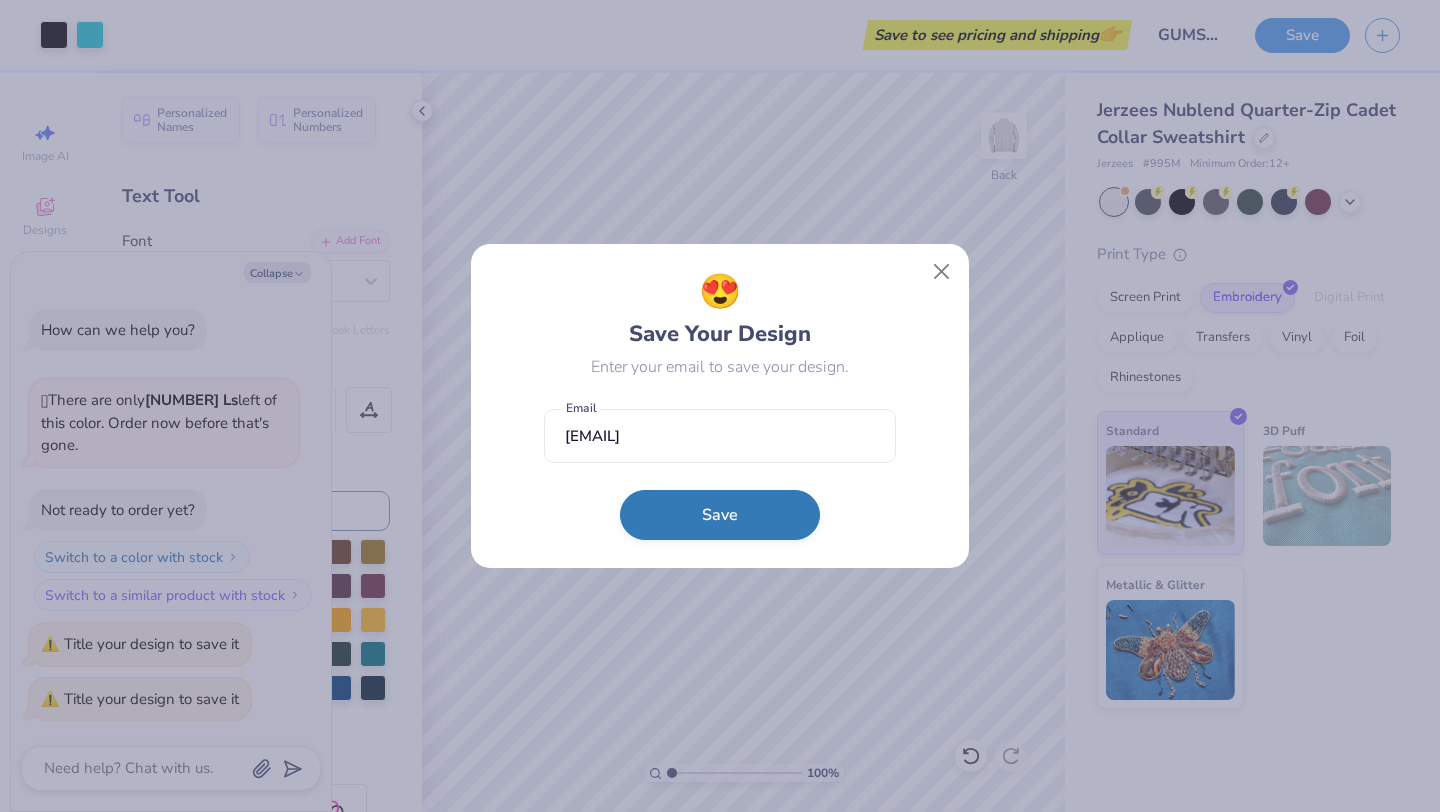 click on "Save" at bounding box center [720, 515] 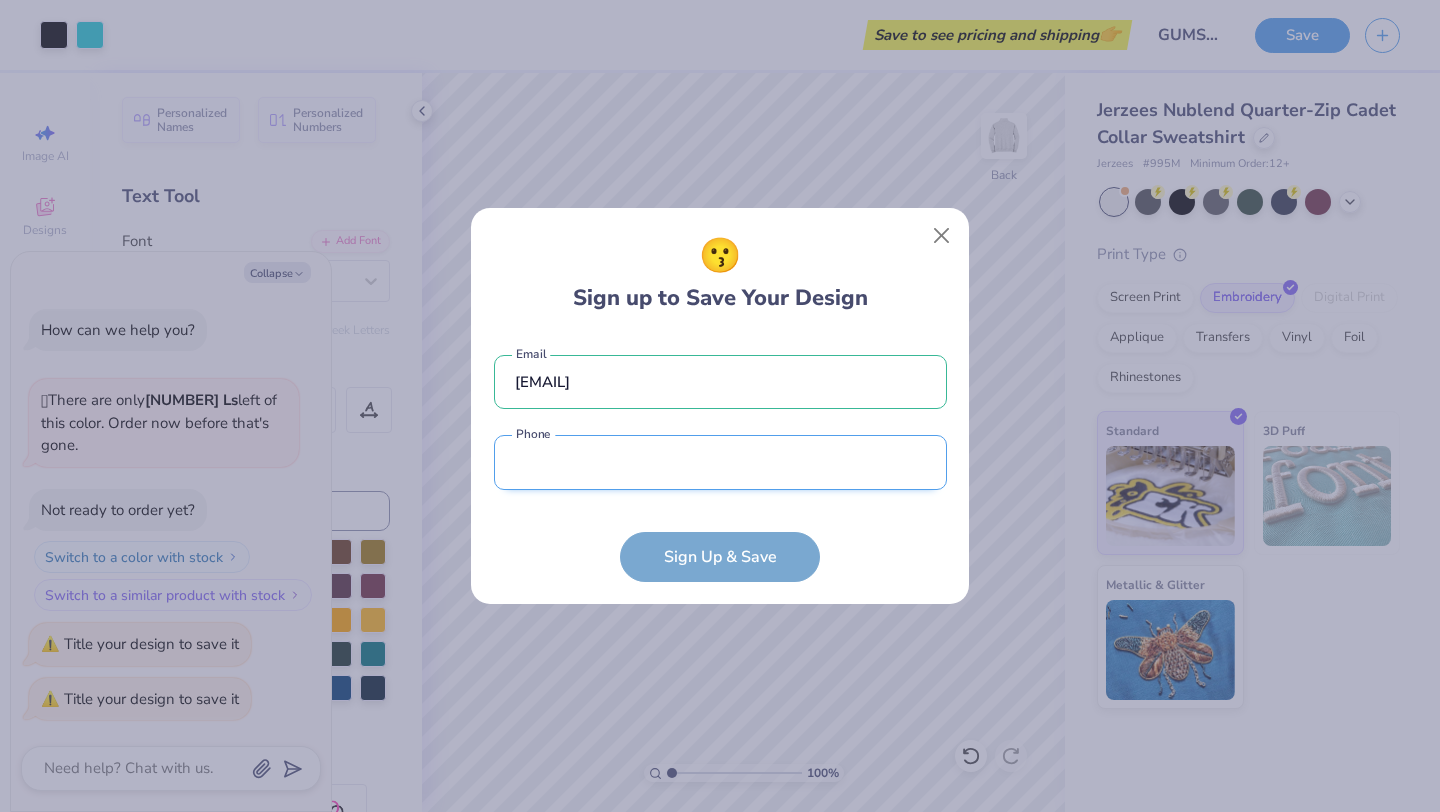click at bounding box center [720, 462] 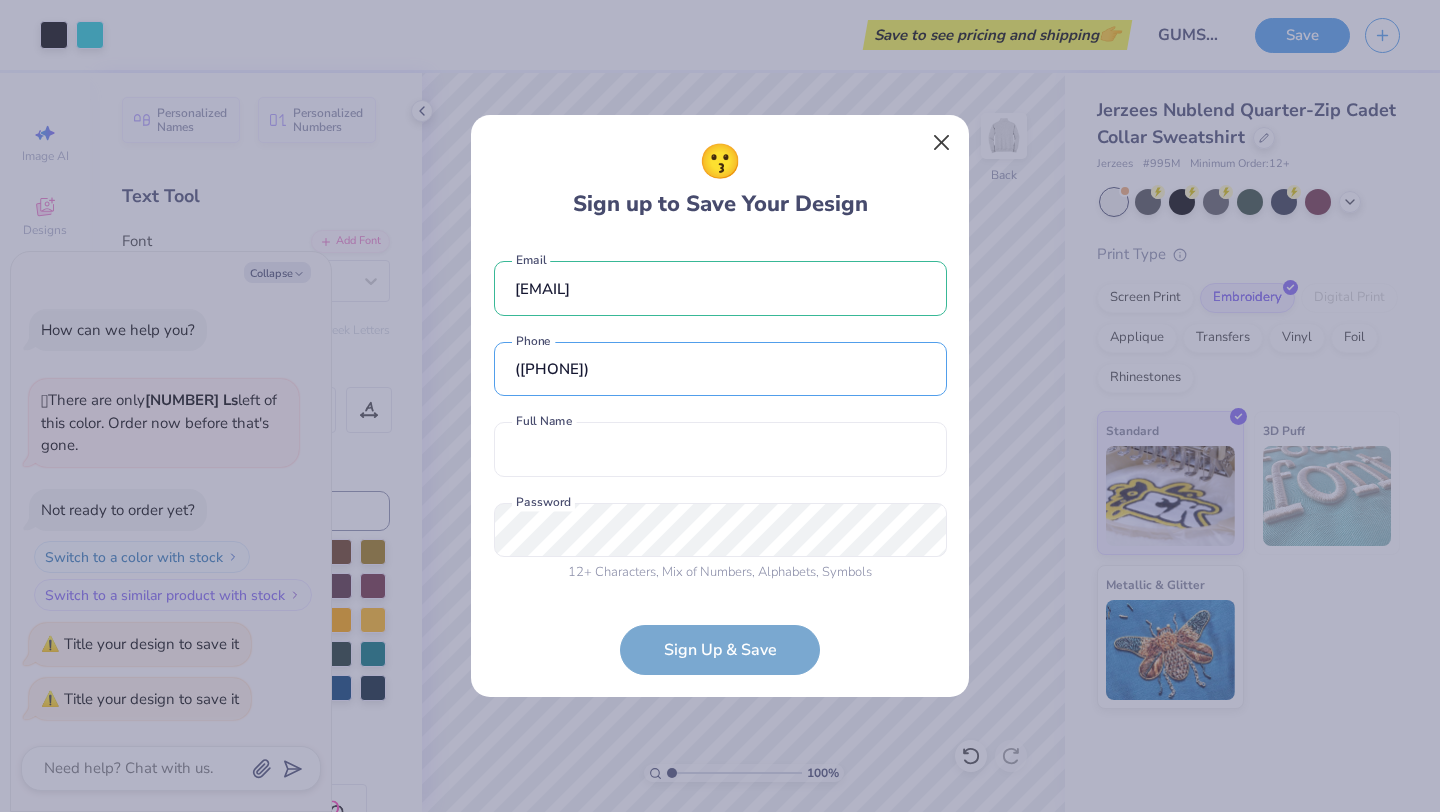 type on "([PHONE])" 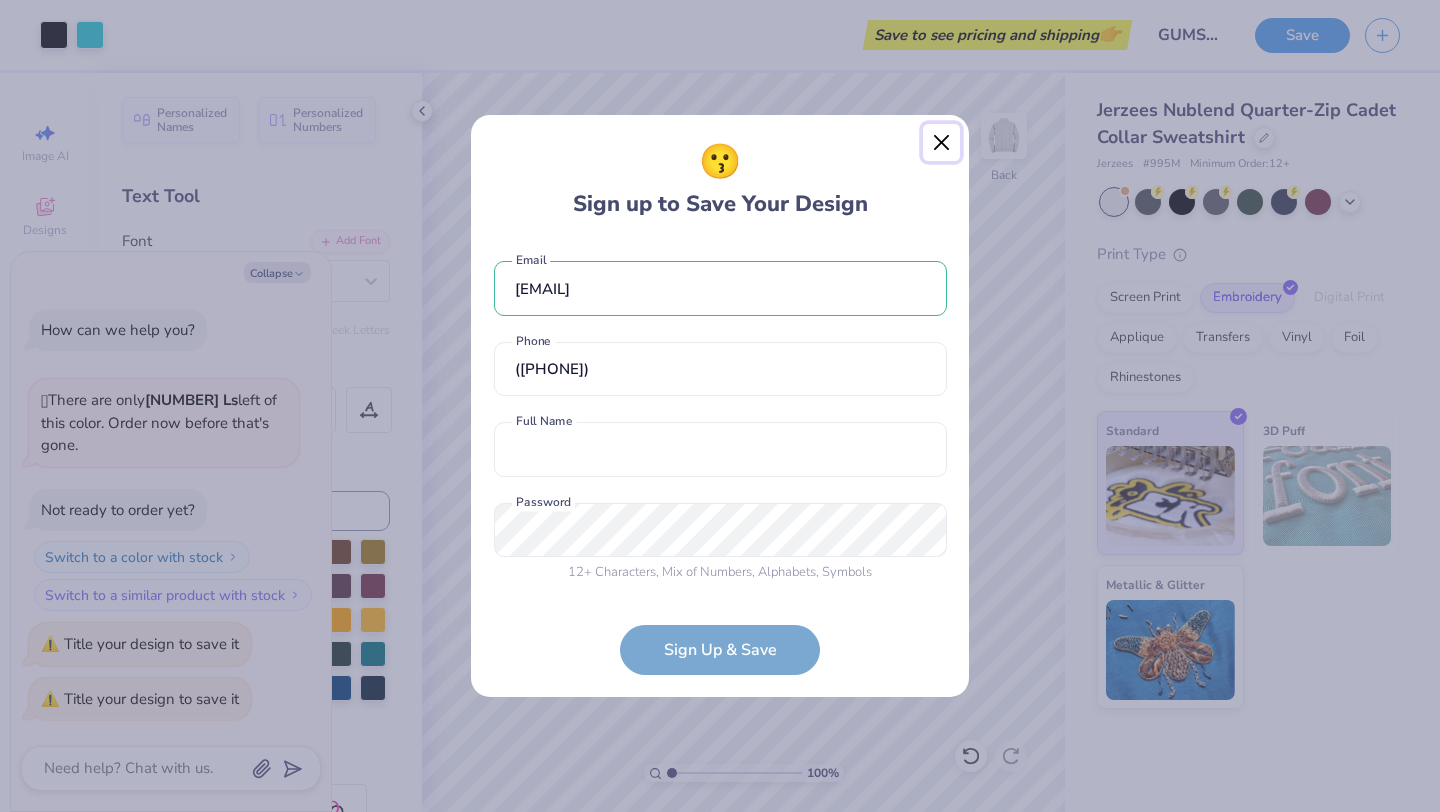 click at bounding box center (942, 143) 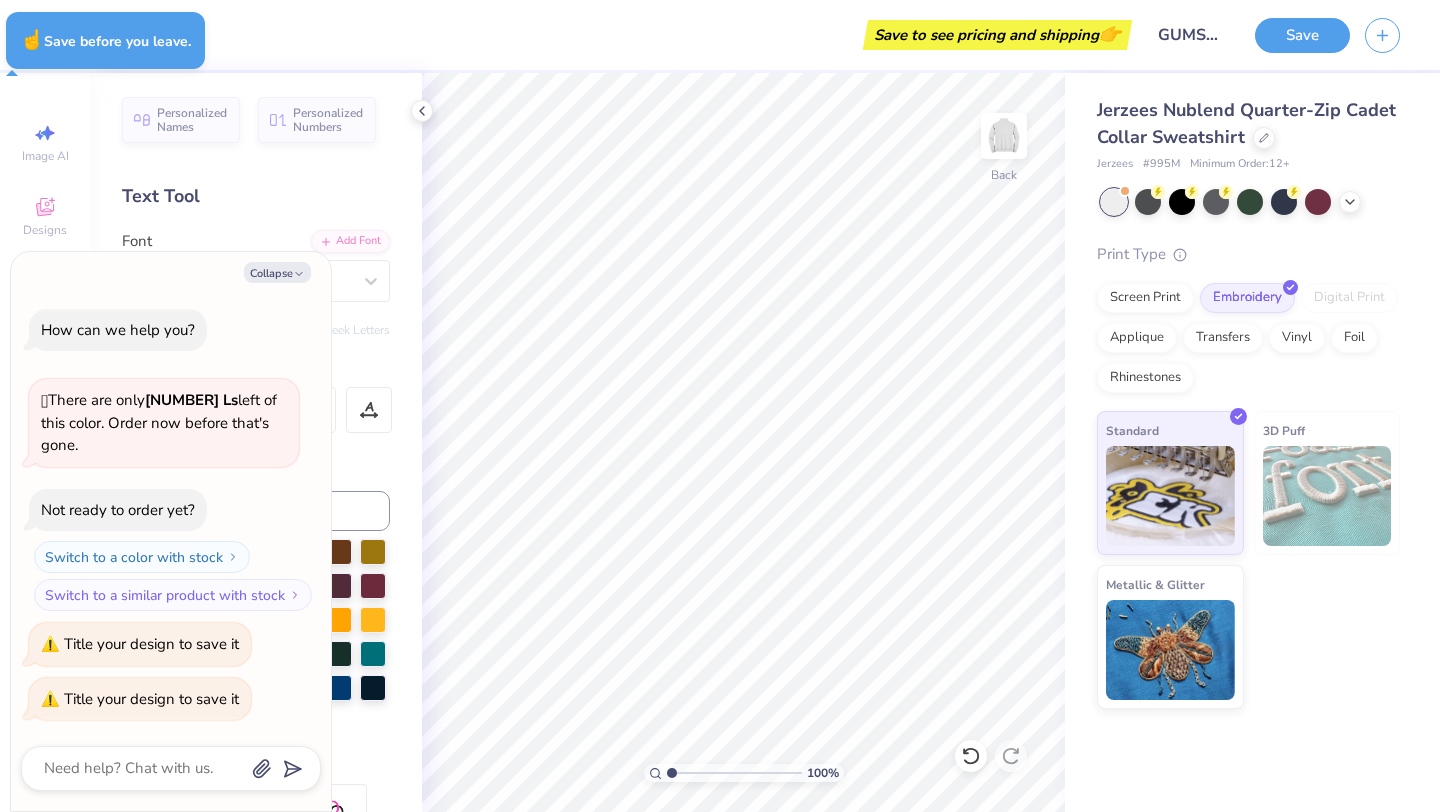 type on "x" 